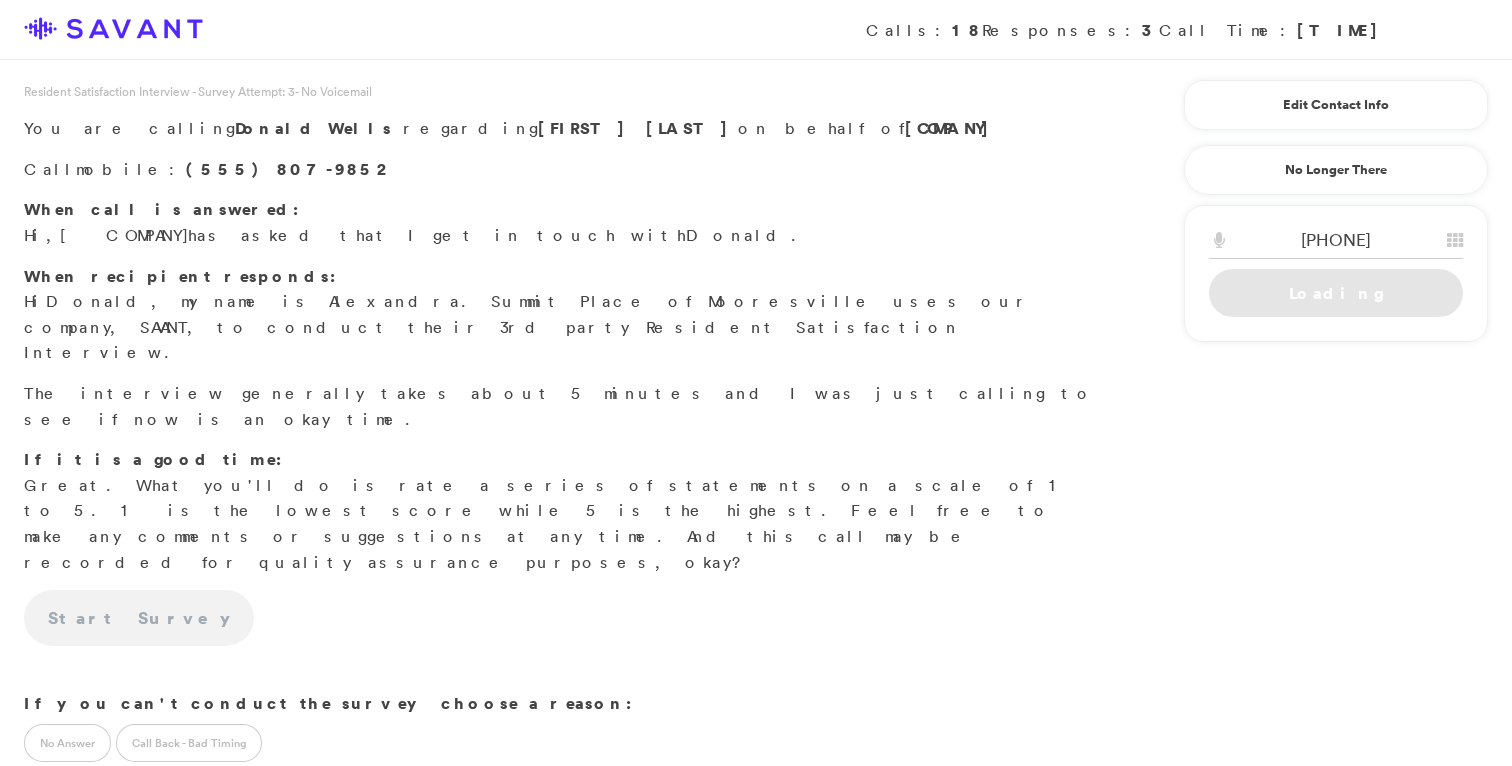 scroll, scrollTop: 0, scrollLeft: 0, axis: both 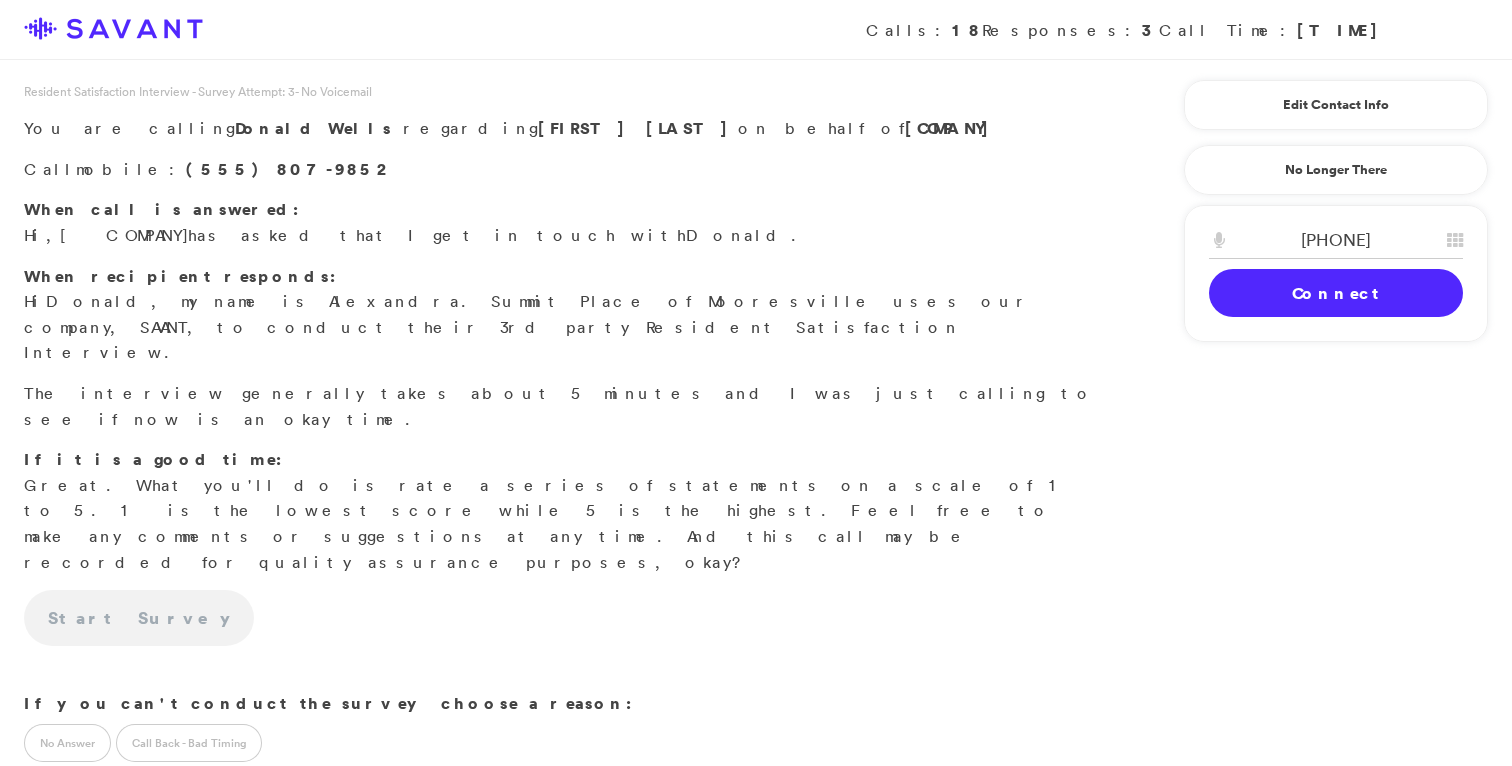 click on "Connect" at bounding box center (1336, 293) 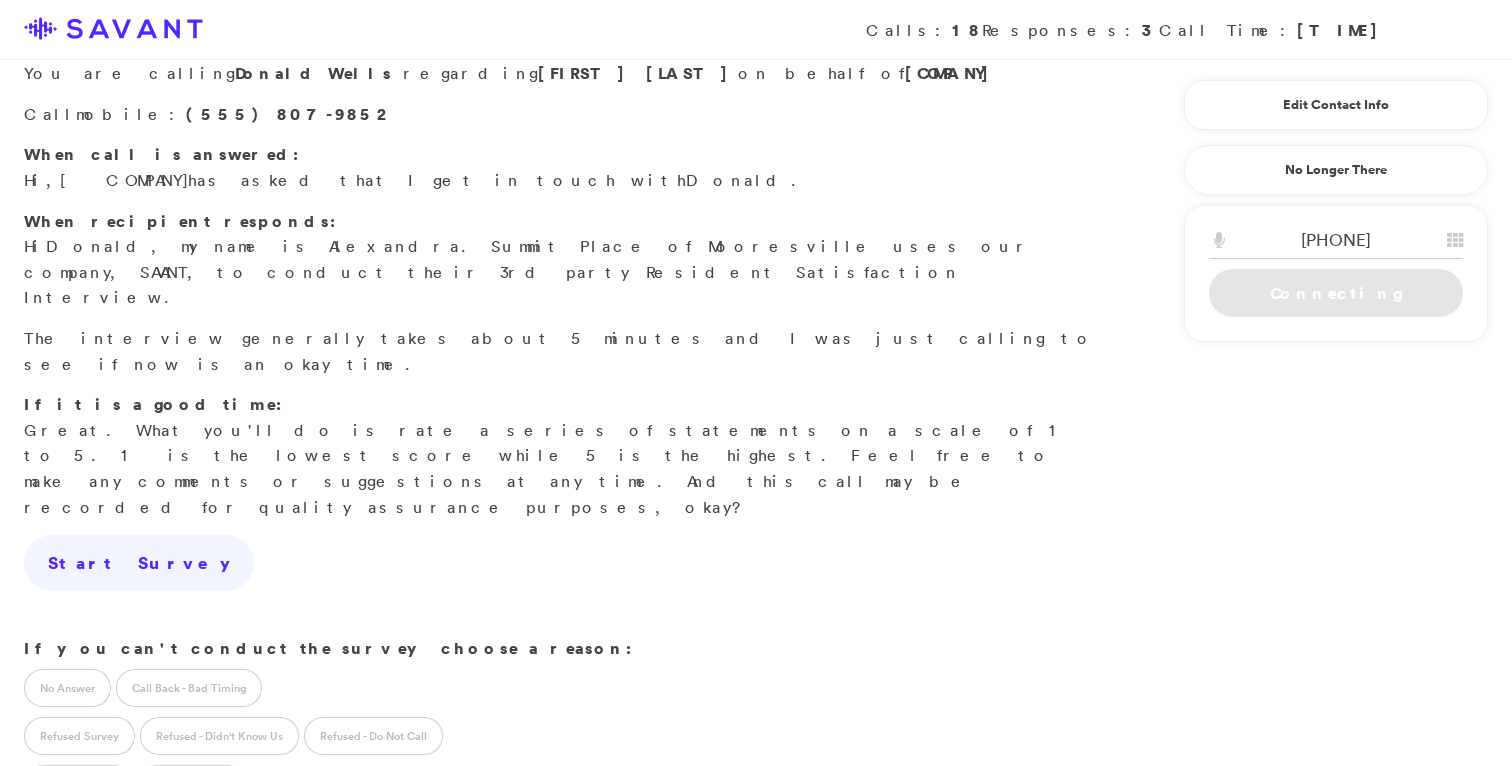 scroll, scrollTop: 90, scrollLeft: 0, axis: vertical 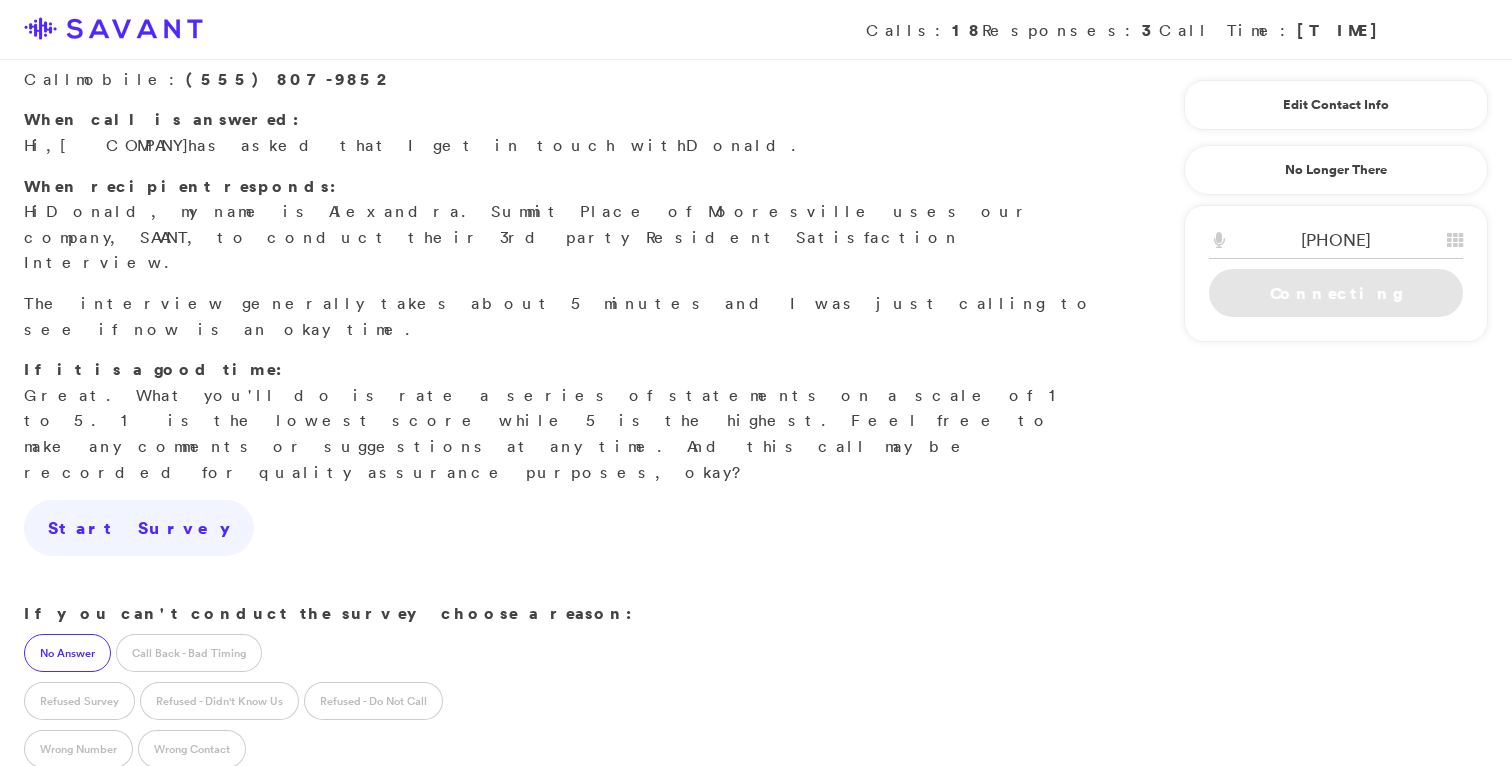 click on "No Answer" at bounding box center (67, 653) 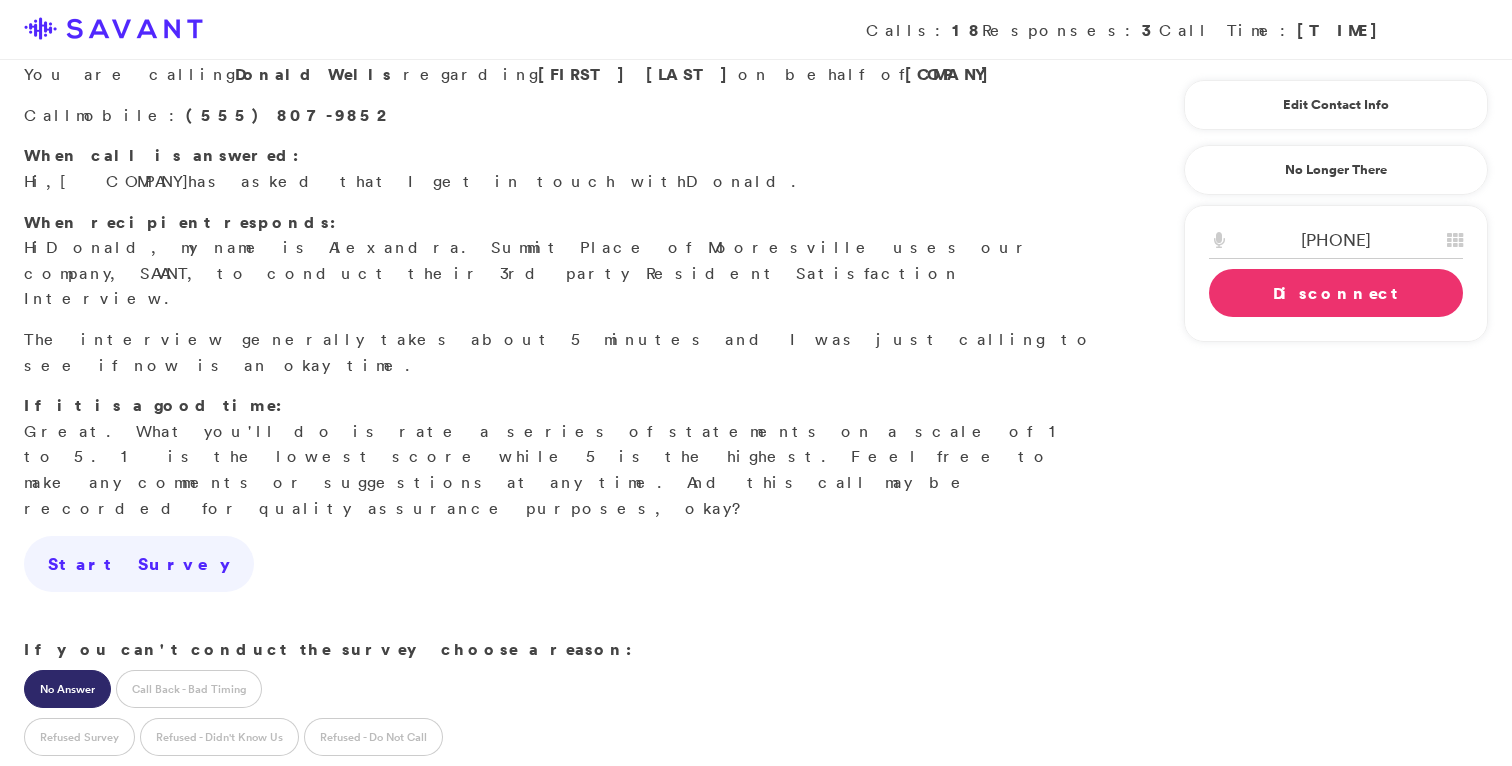 scroll, scrollTop: 18, scrollLeft: 0, axis: vertical 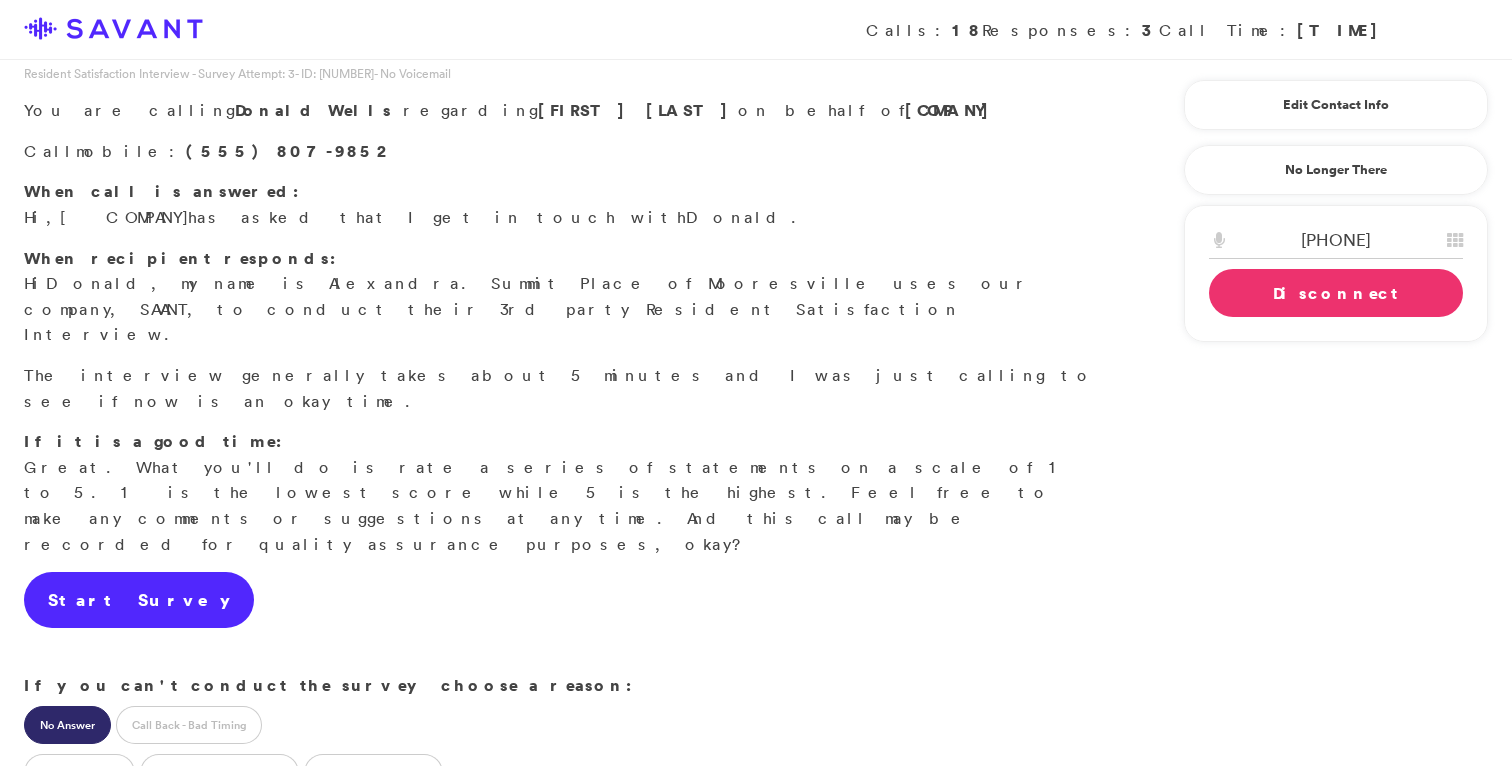 click on "Start Survey" at bounding box center (139, 600) 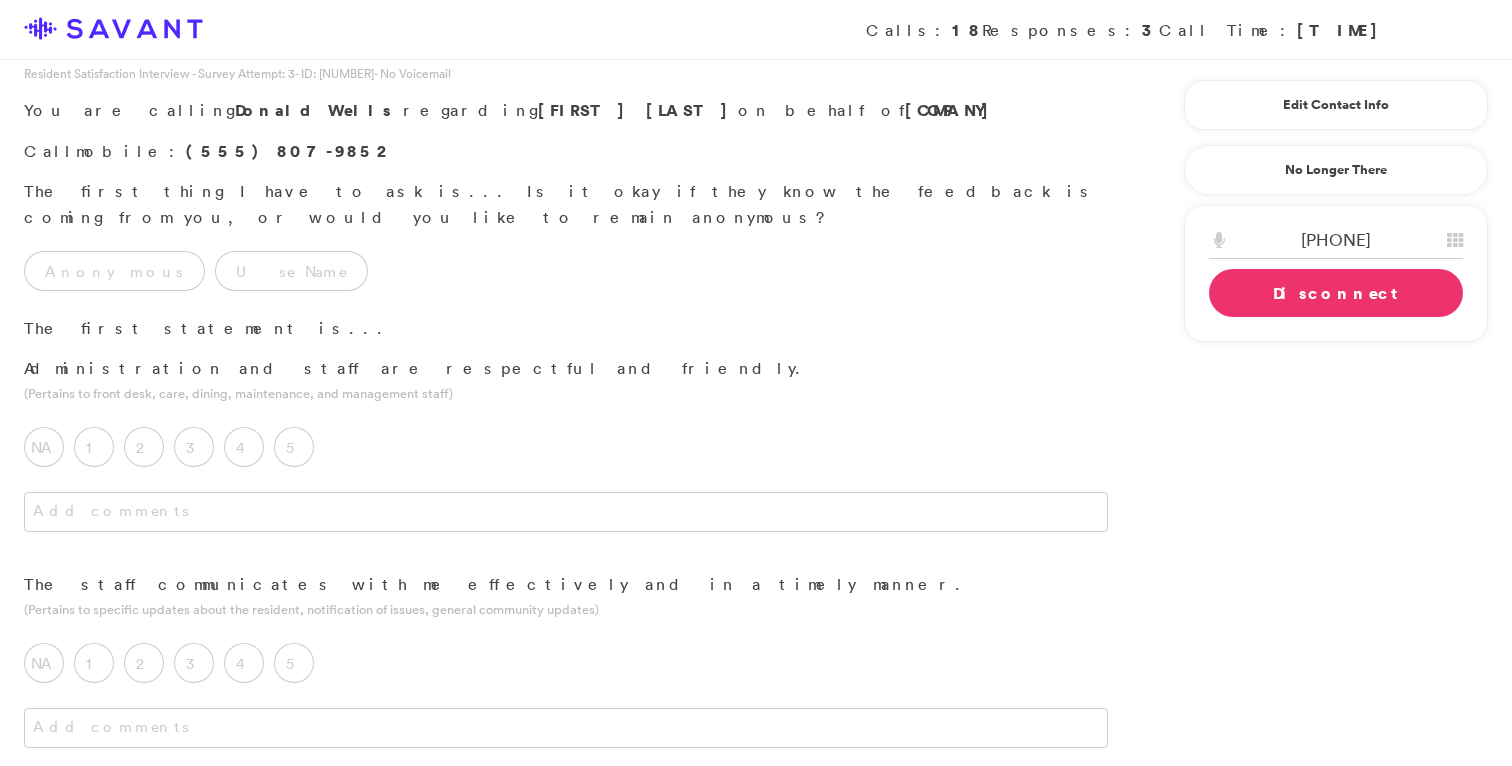 scroll, scrollTop: 0, scrollLeft: 0, axis: both 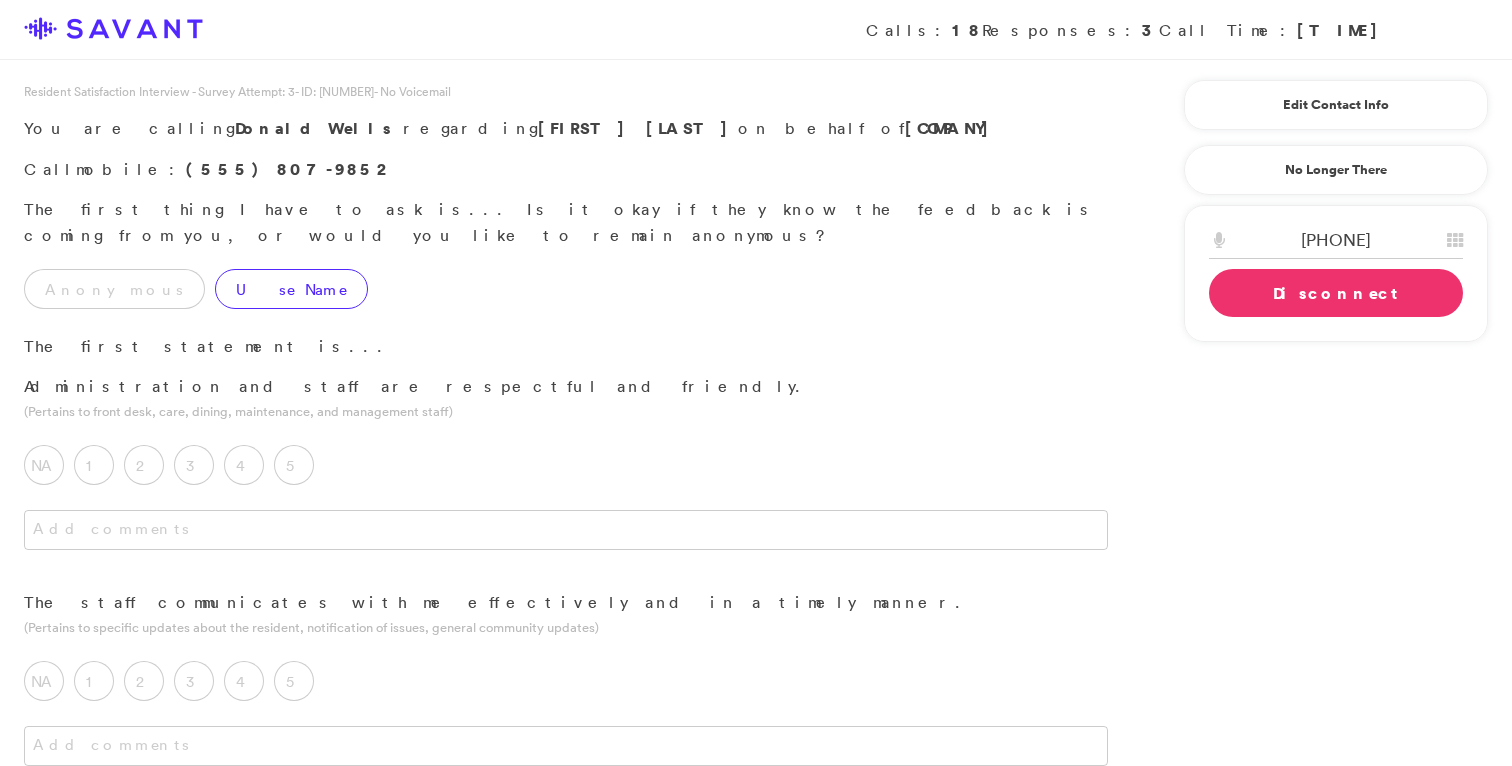 click on "Use Name" at bounding box center [296, 294] 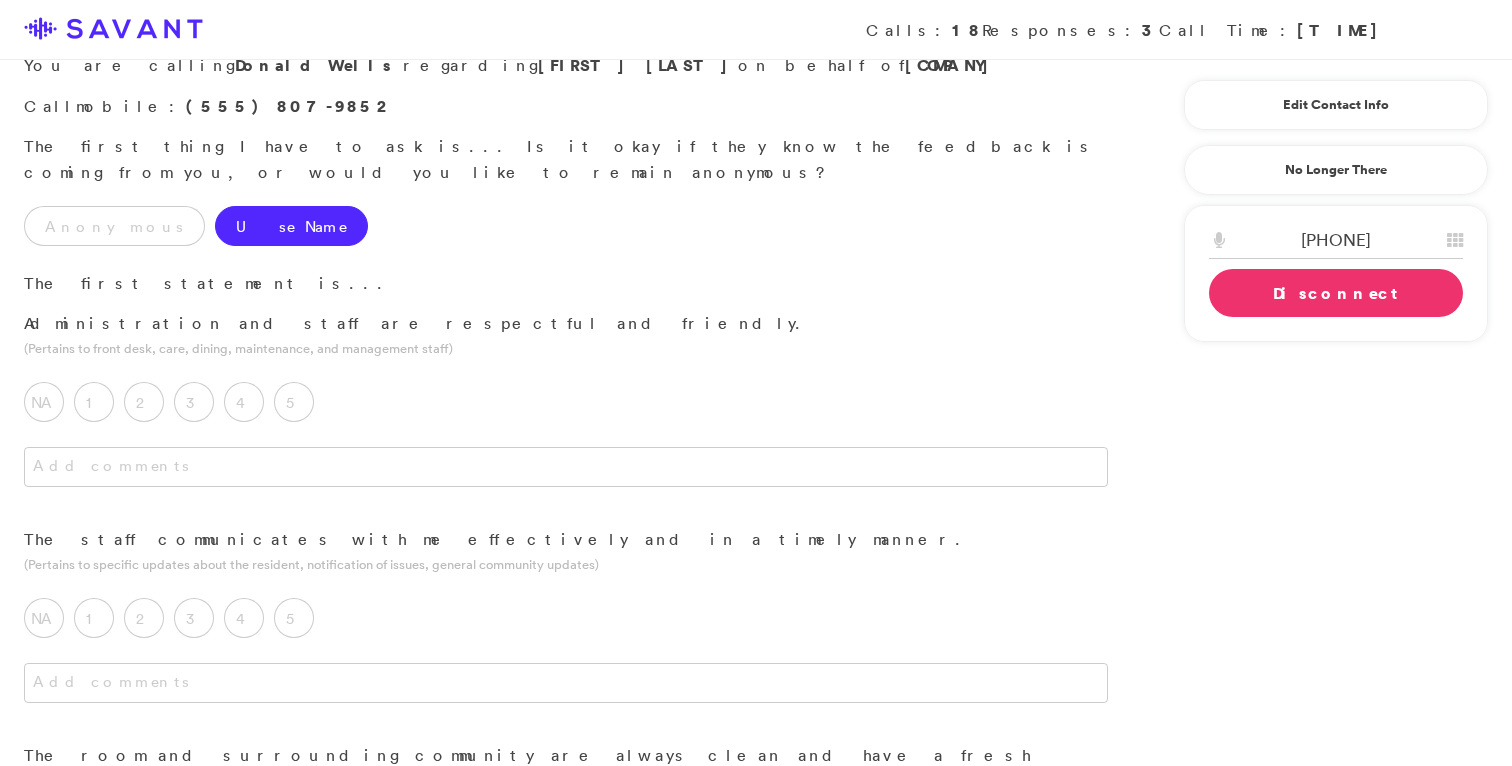 scroll, scrollTop: 77, scrollLeft: 0, axis: vertical 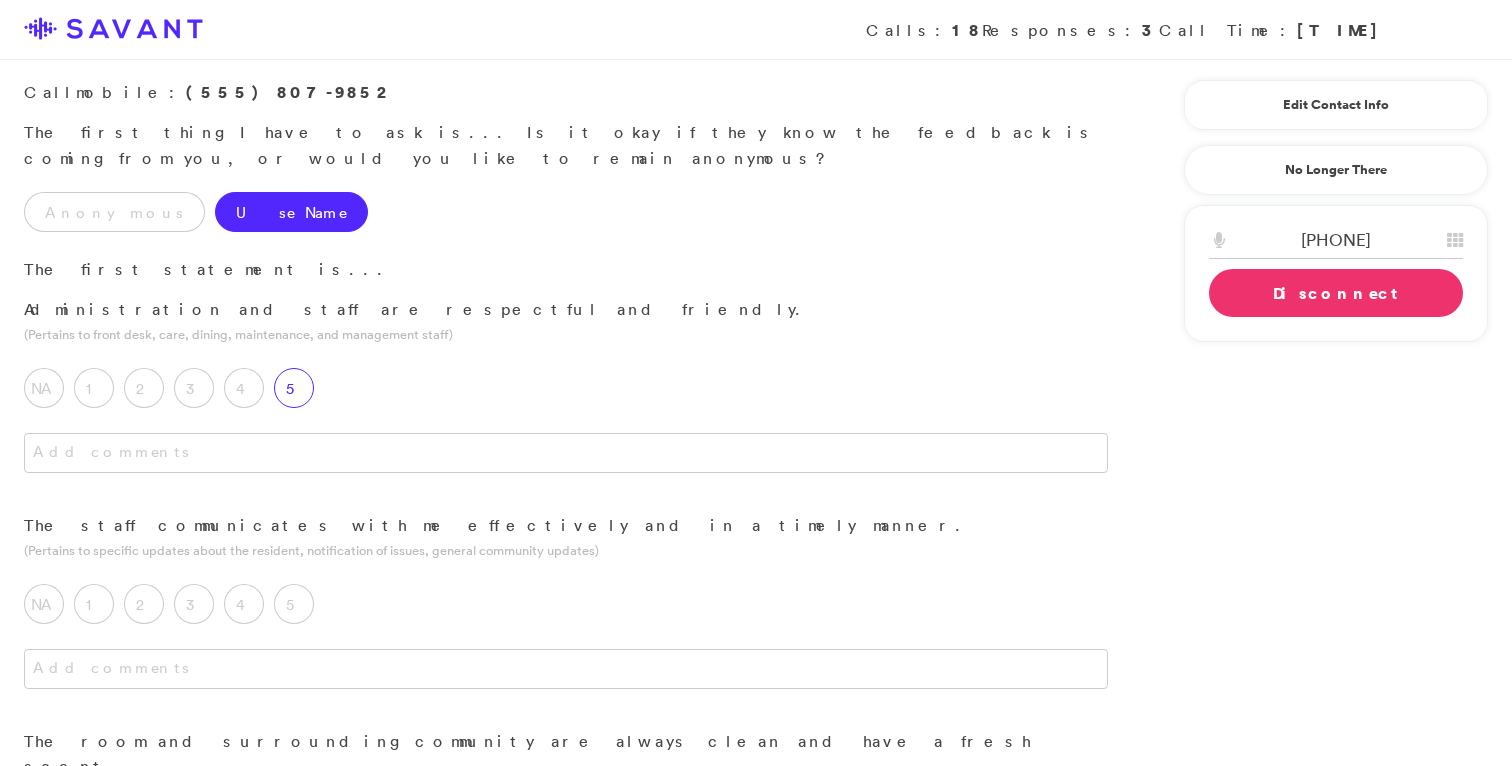 click on "5" at bounding box center (299, 393) 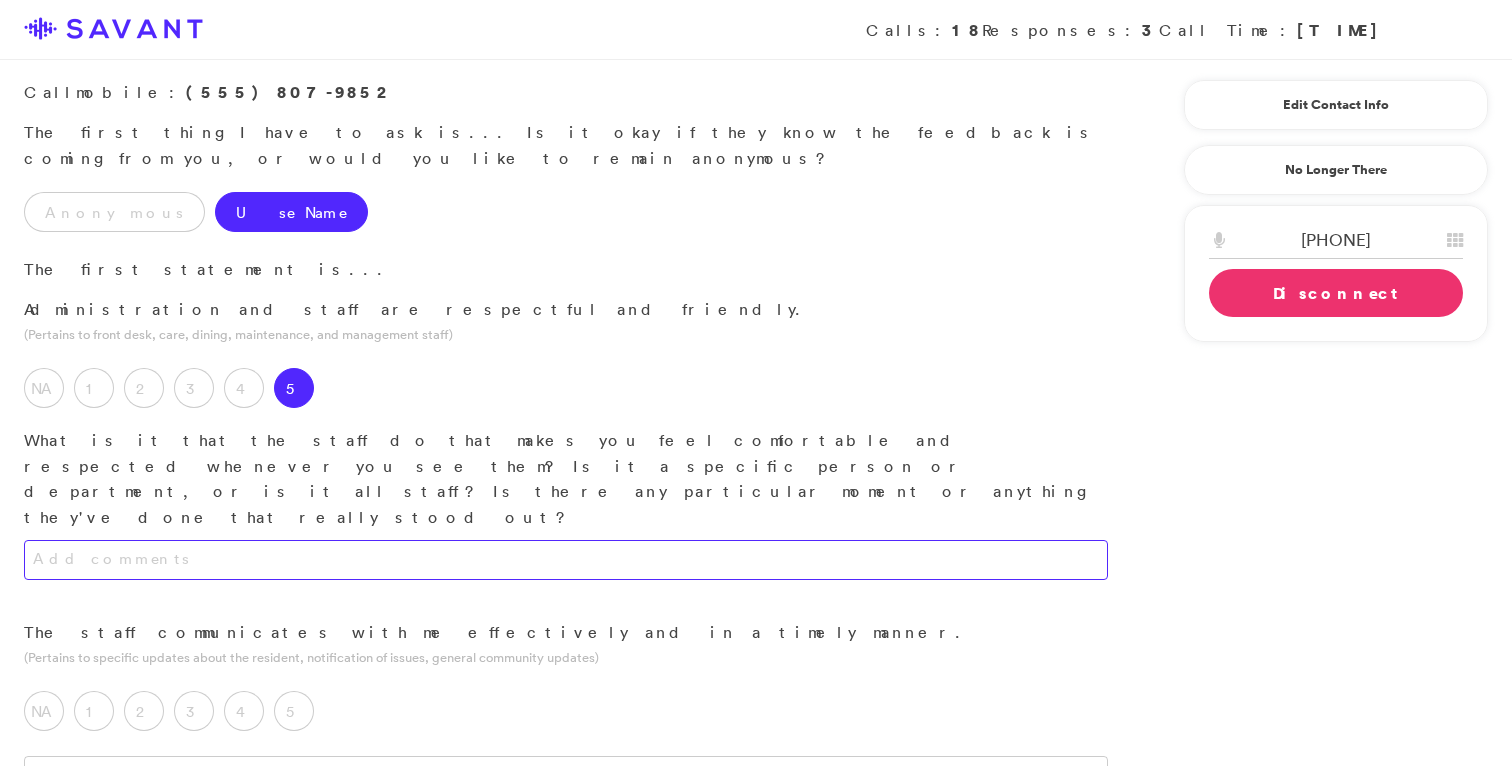 click at bounding box center [566, 560] 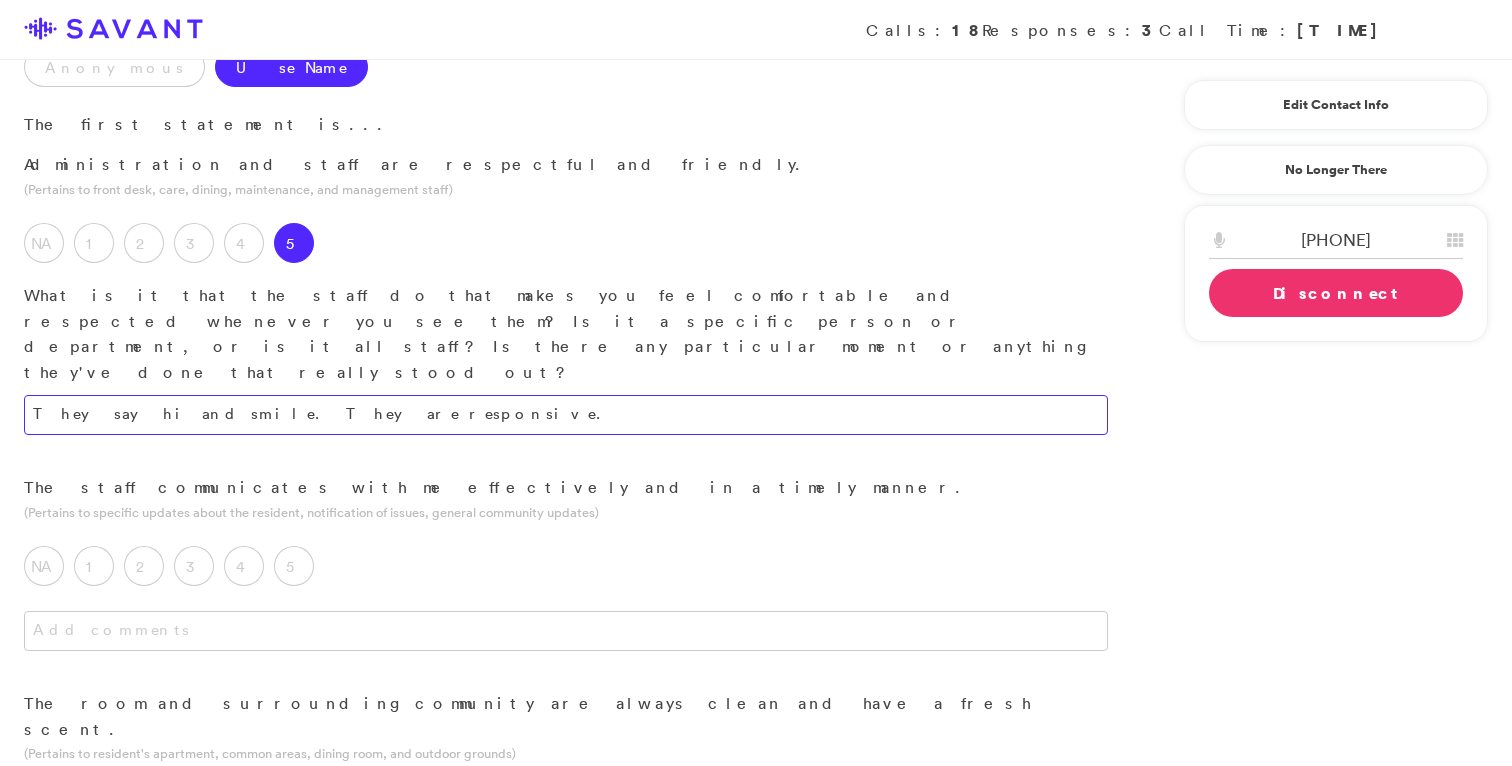 scroll, scrollTop: 223, scrollLeft: 0, axis: vertical 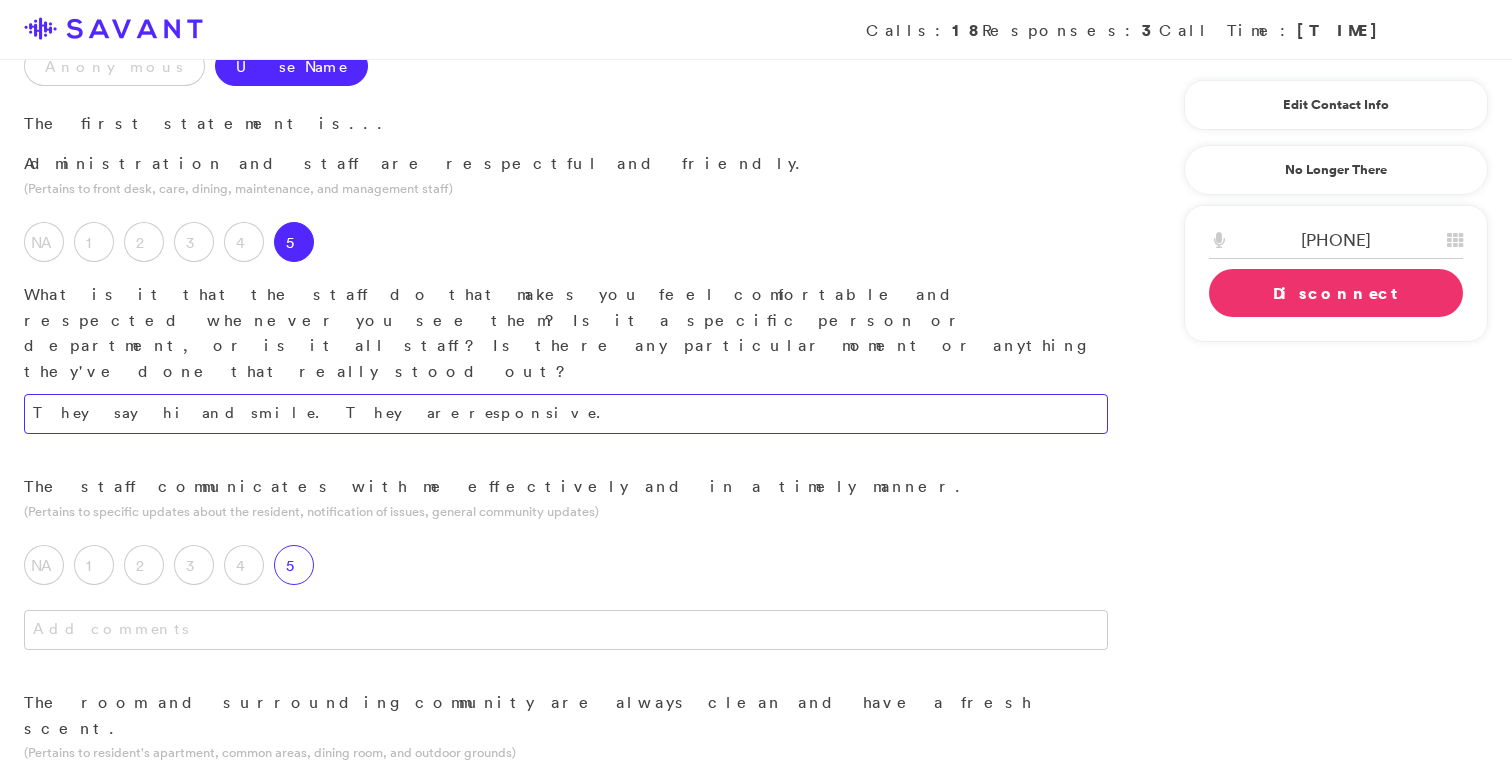 type on "They say hi and smile. They are responsive." 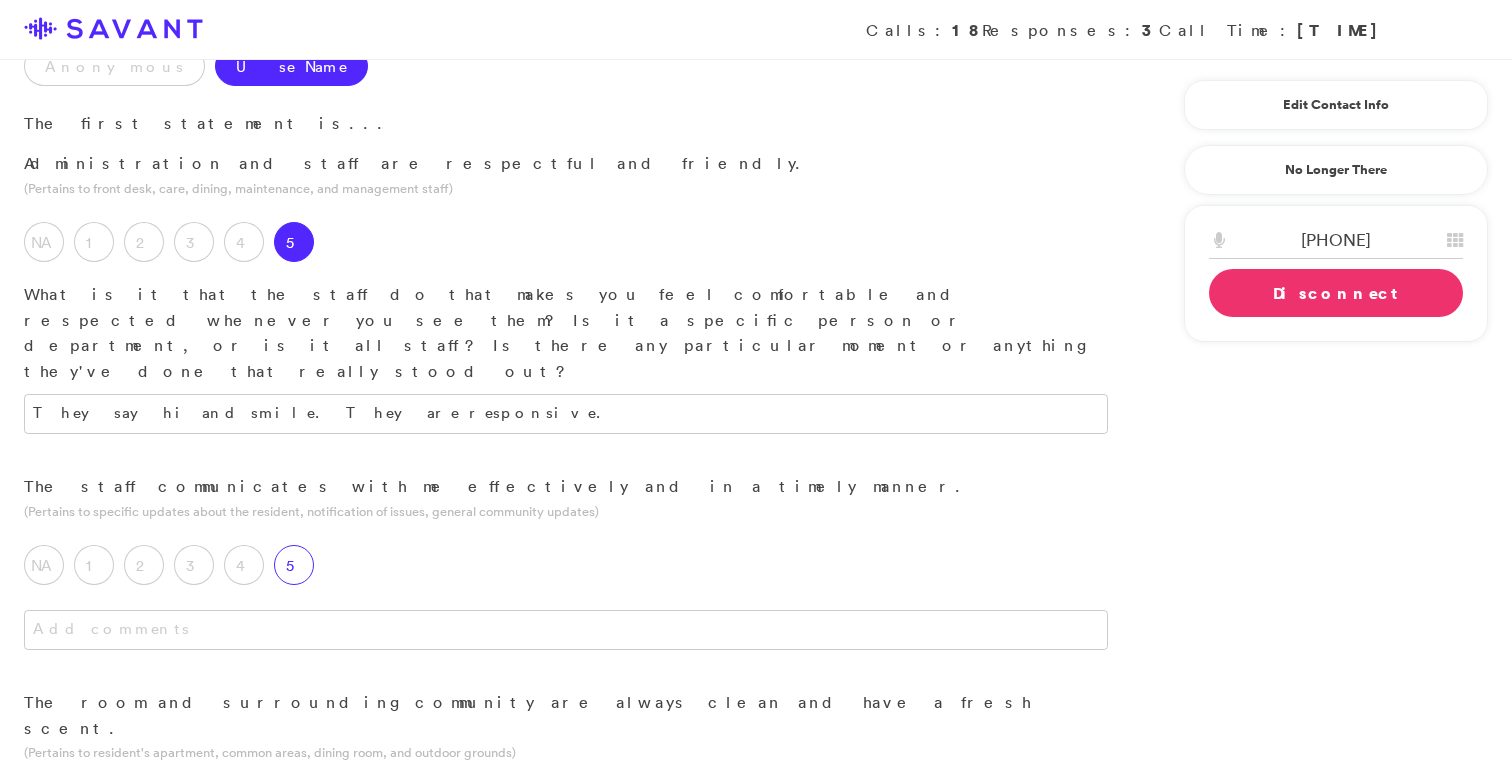 click on "5" at bounding box center (294, 565) 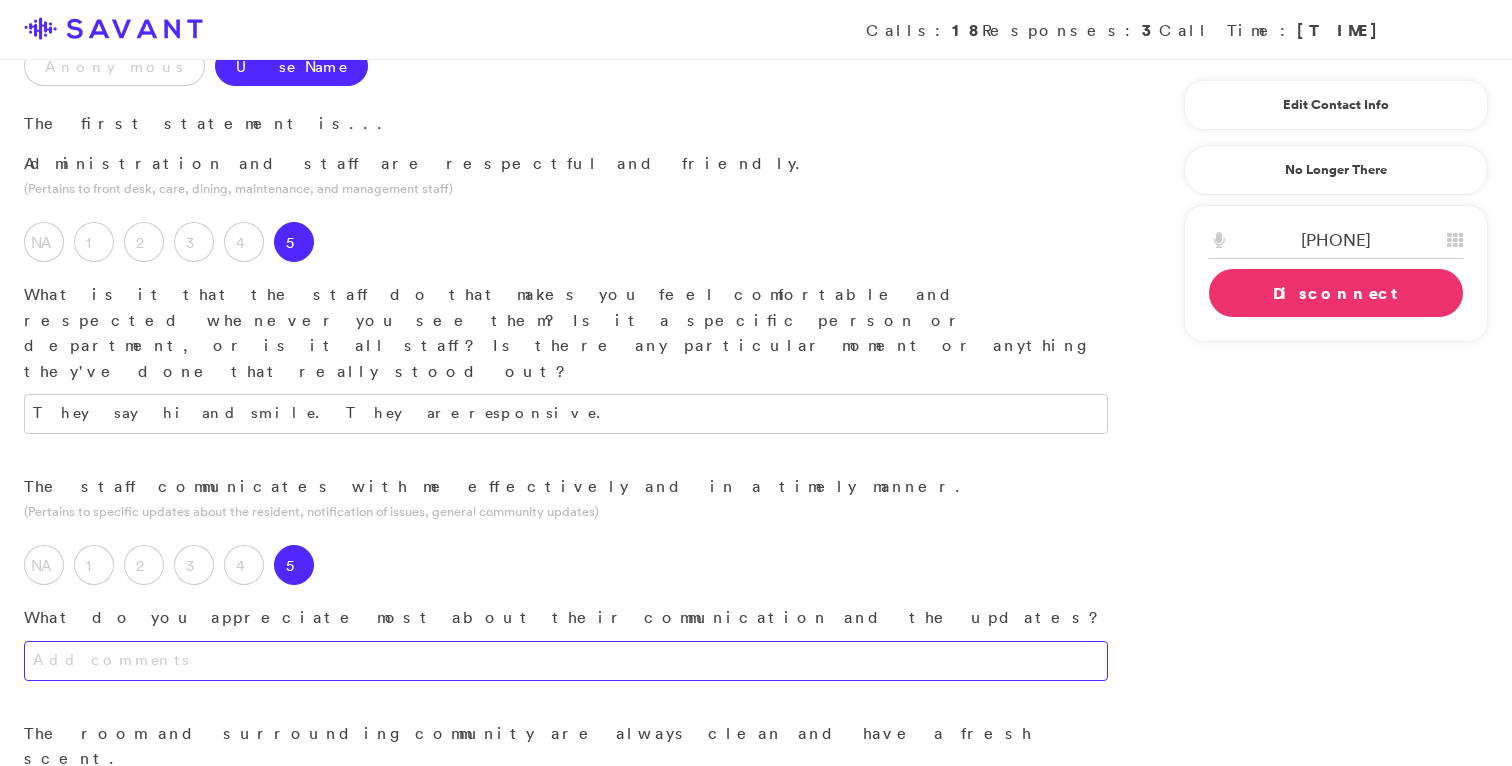 click at bounding box center (566, 661) 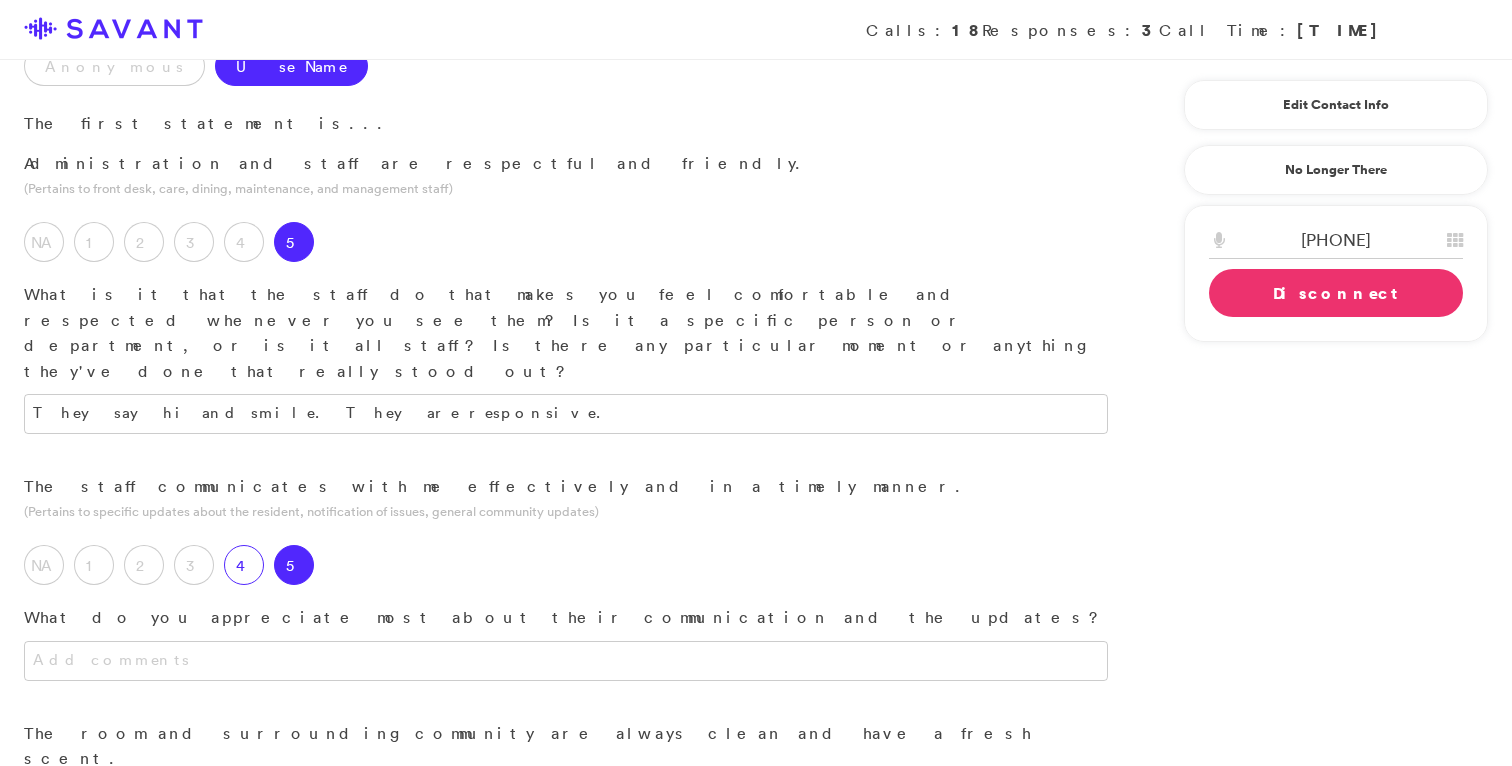 click on "4" at bounding box center [244, 565] 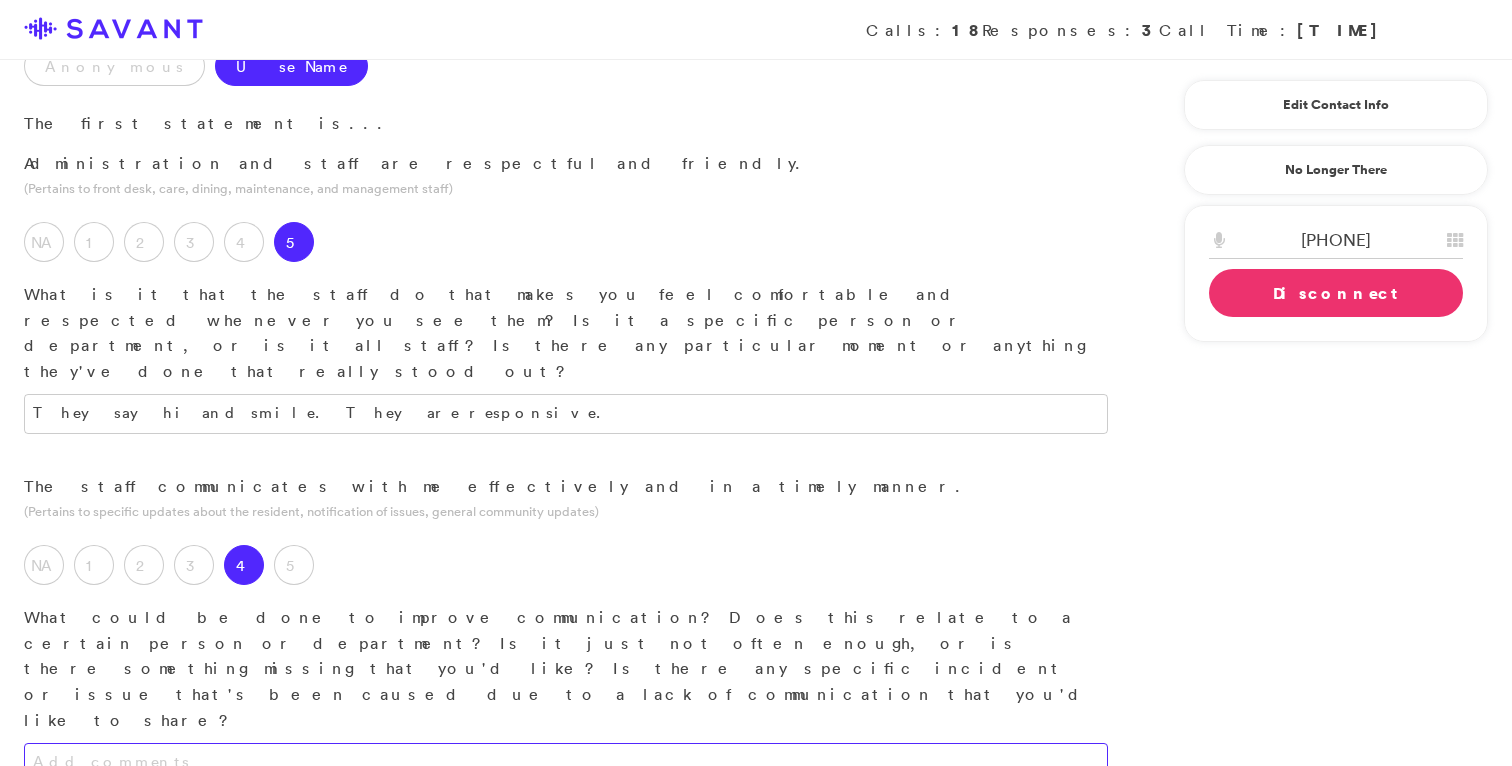click at bounding box center (566, 763) 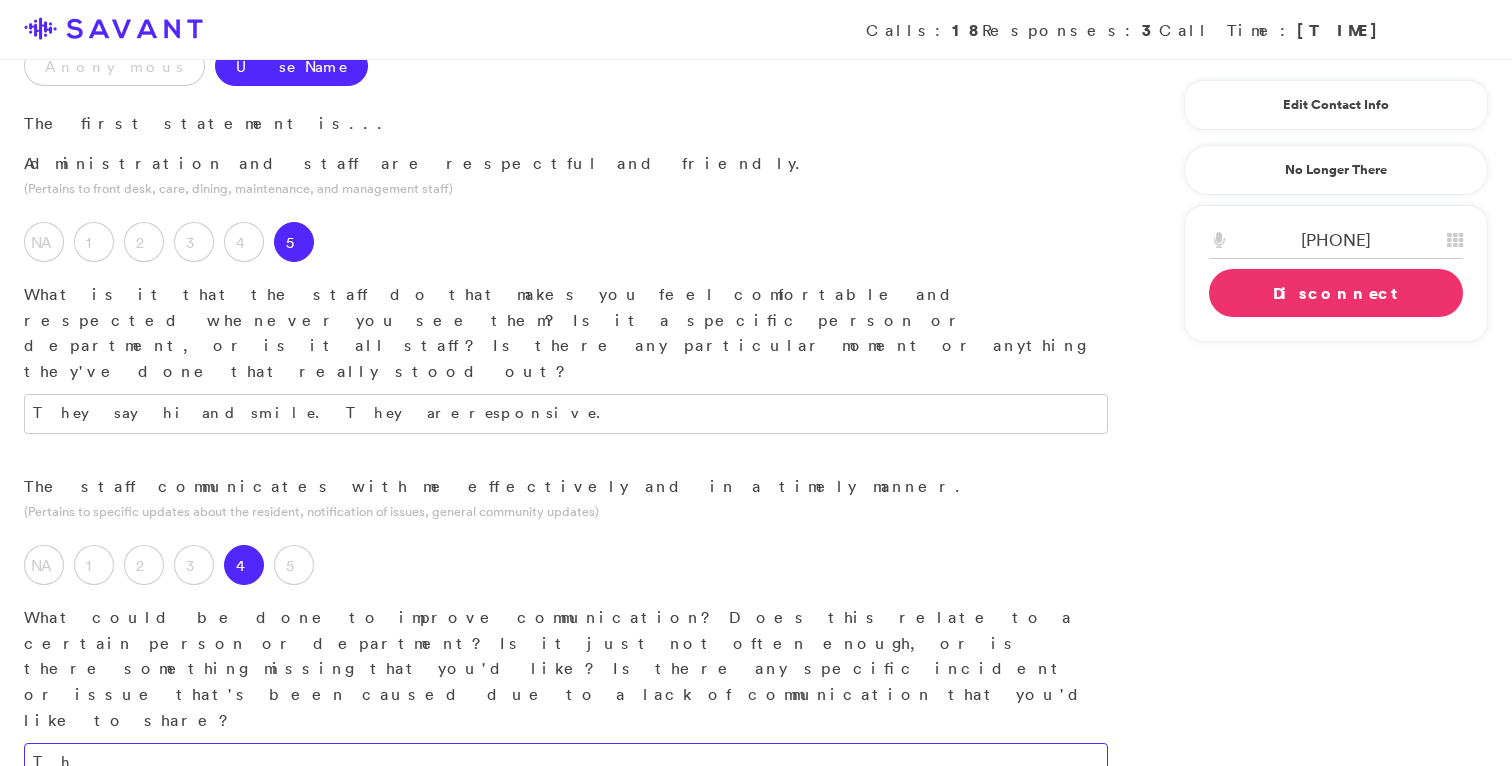 type on "T" 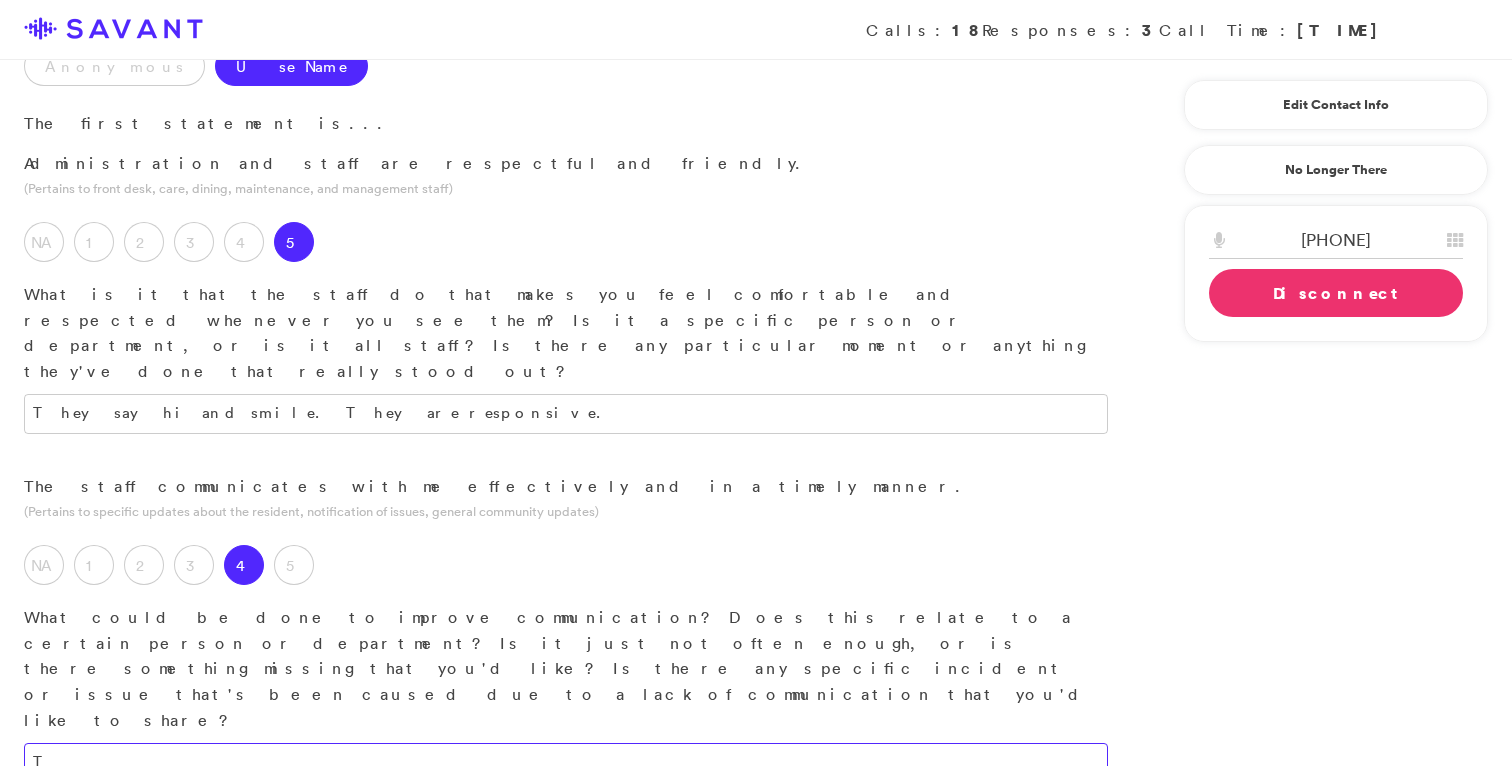 type 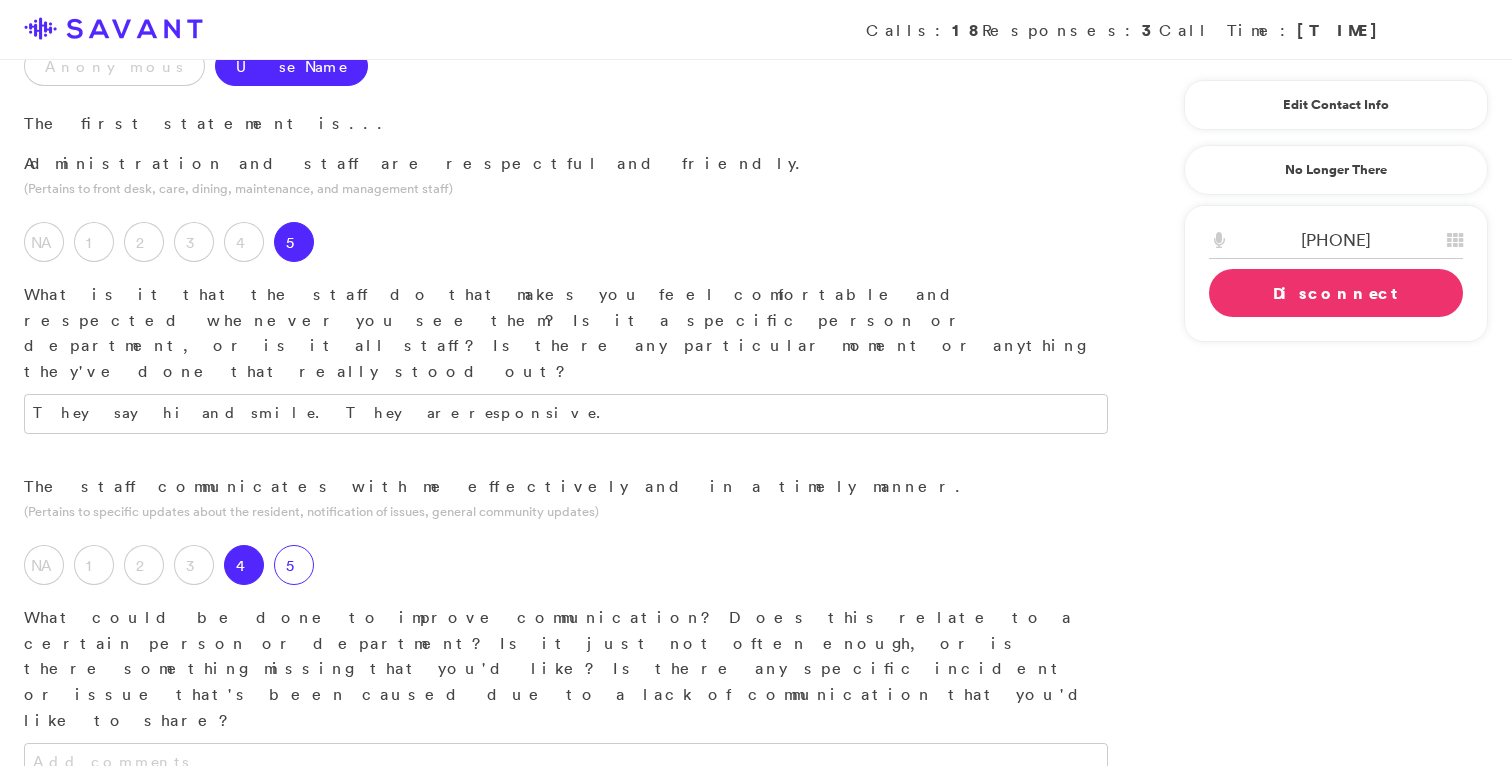 click on "5" at bounding box center (294, 565) 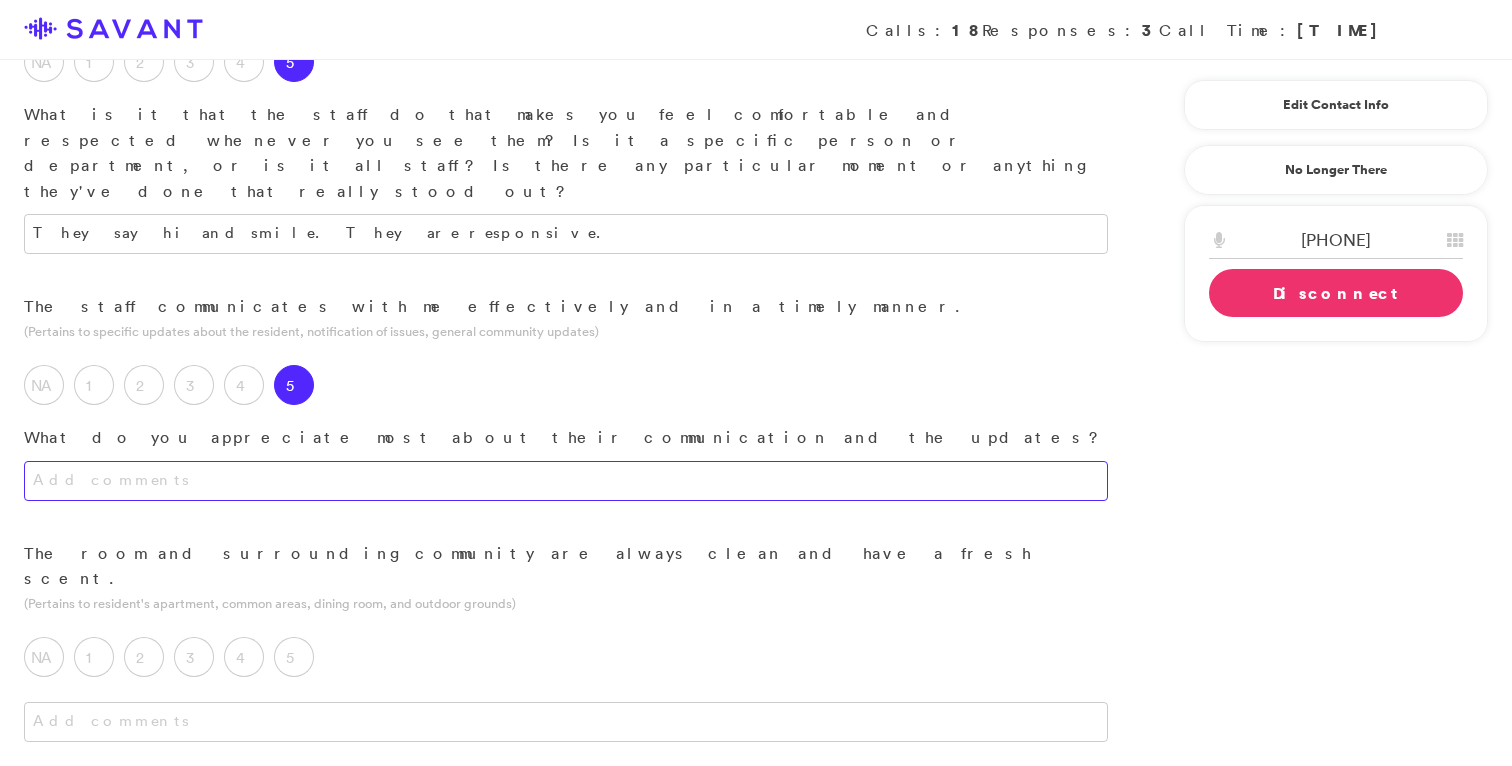 scroll, scrollTop: 415, scrollLeft: 0, axis: vertical 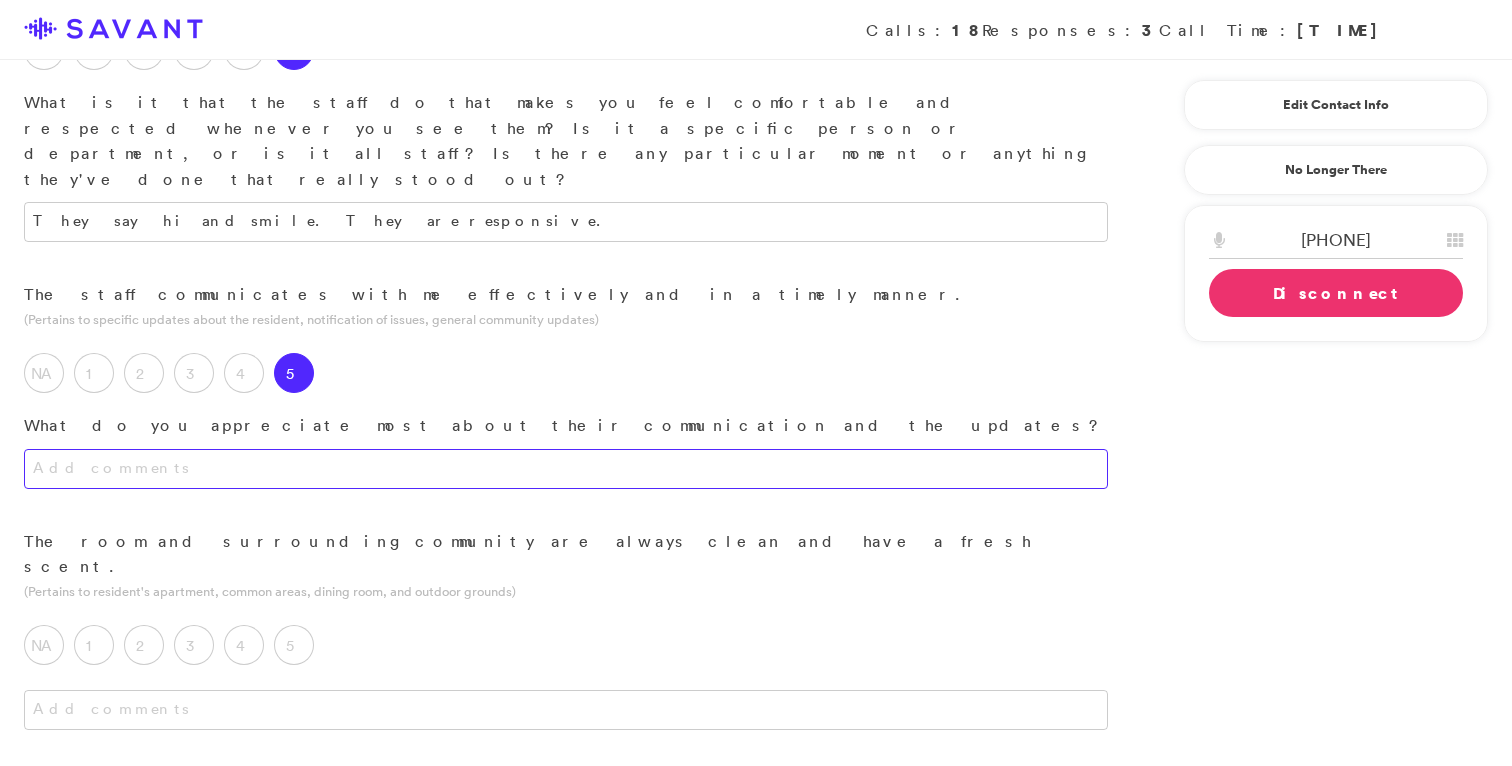 click at bounding box center [566, 469] 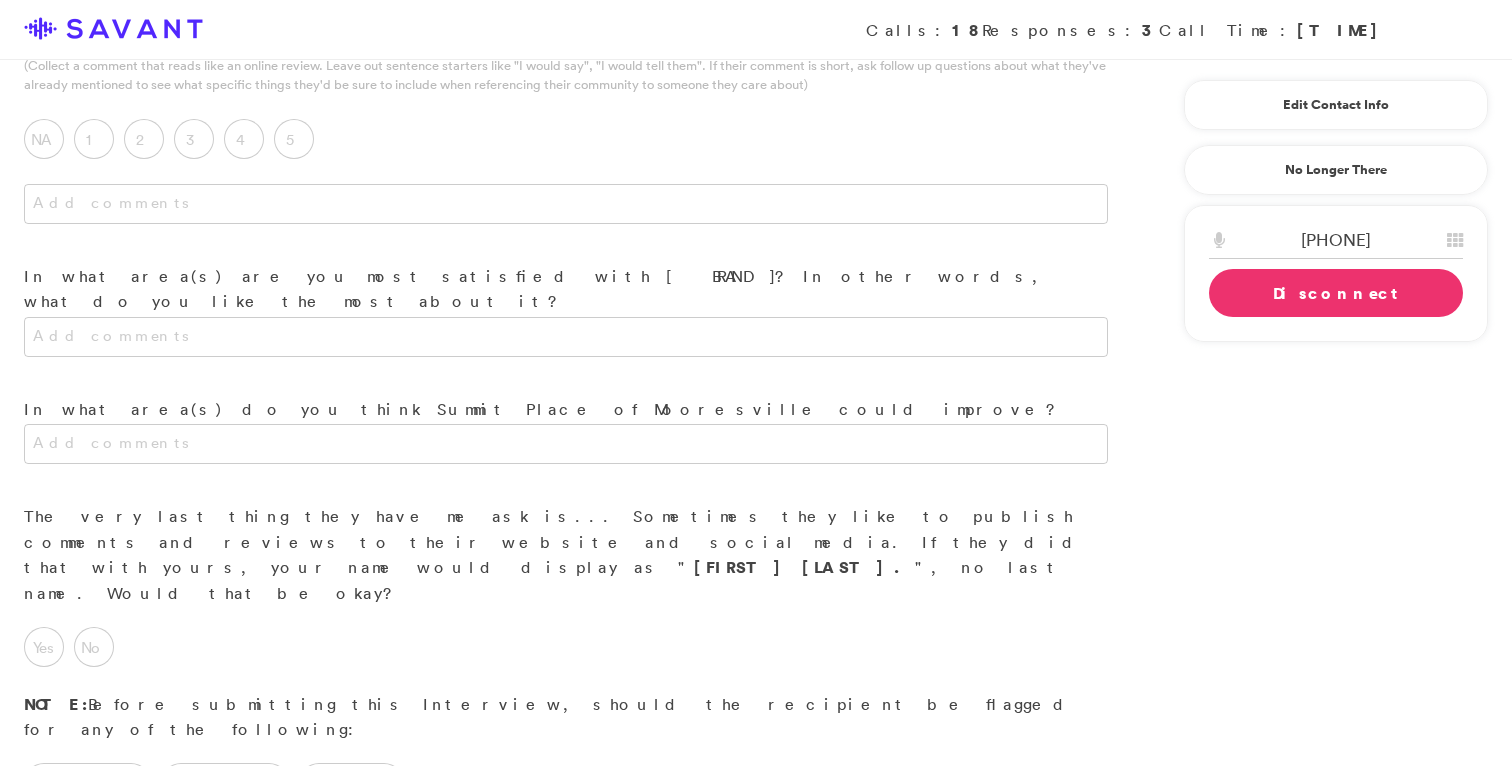 scroll, scrollTop: 1772, scrollLeft: 0, axis: vertical 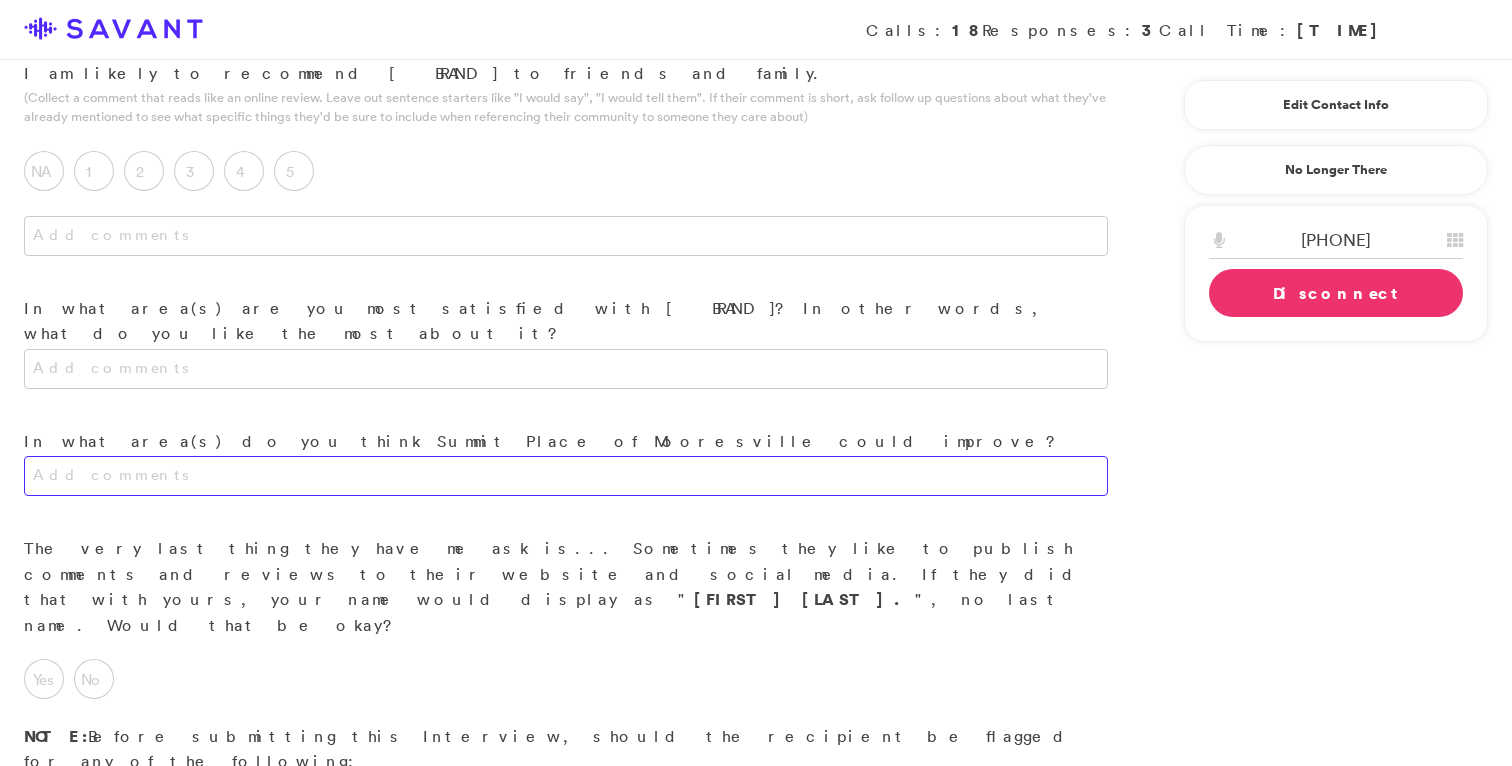 click at bounding box center (566, 476) 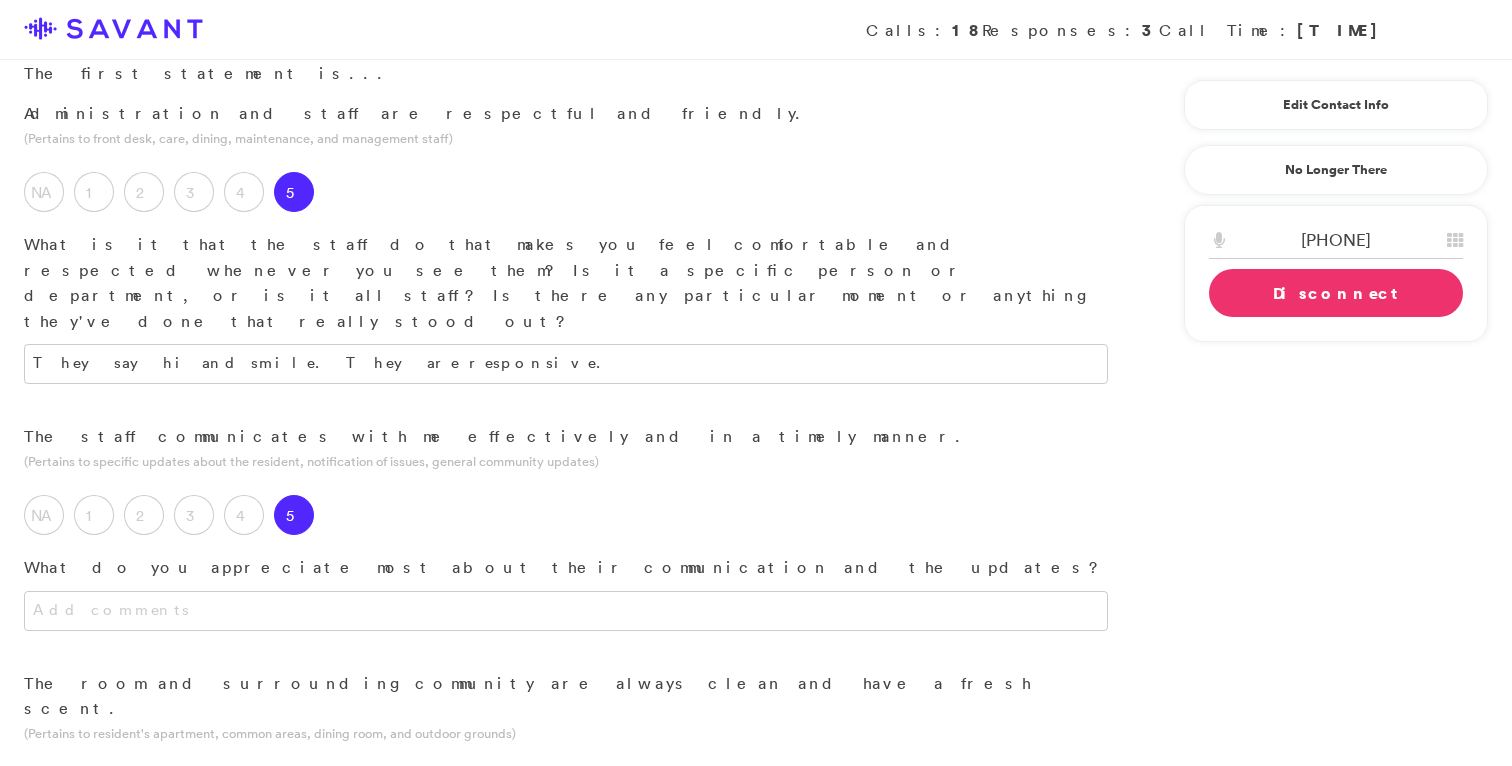 scroll, scrollTop: 265, scrollLeft: 0, axis: vertical 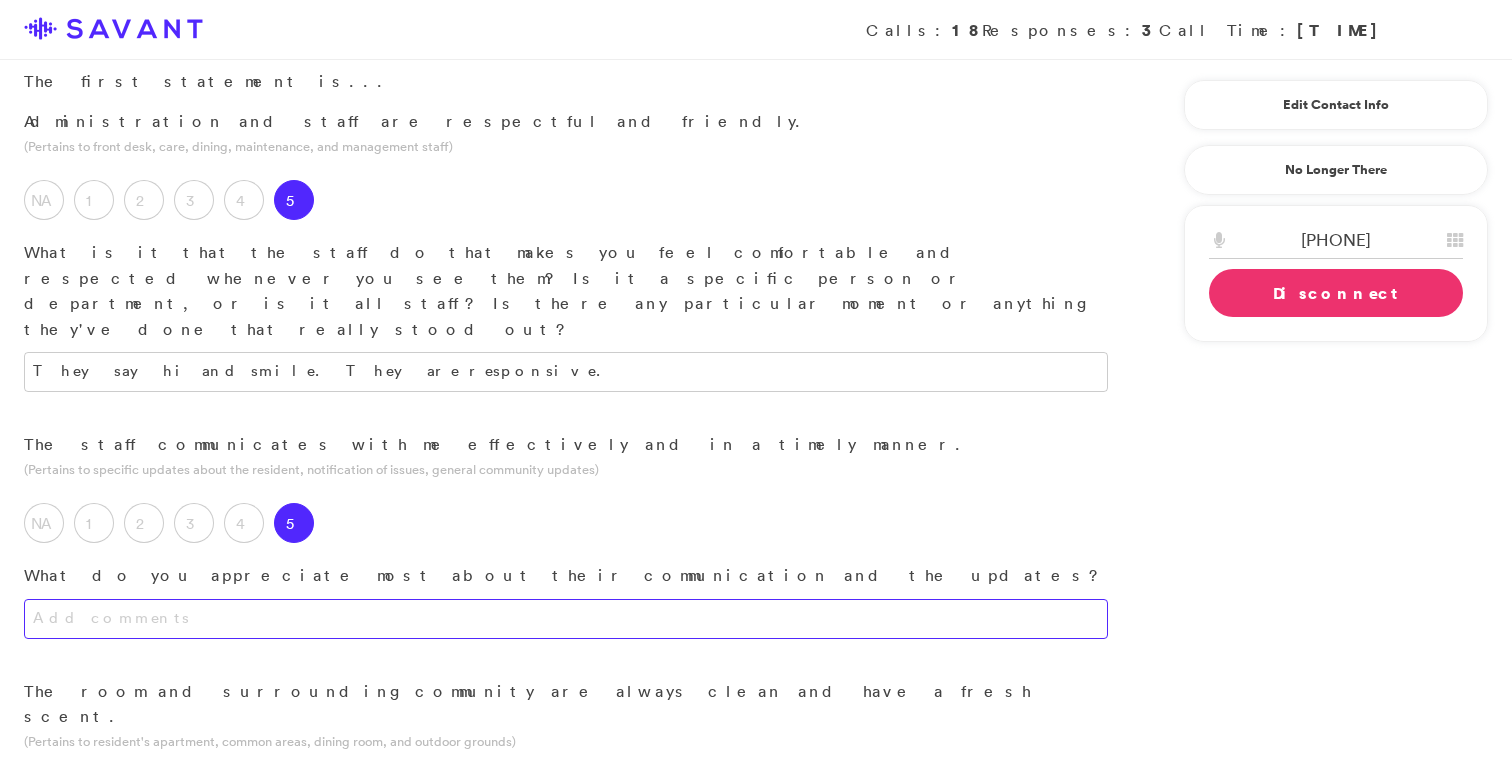 type on "They seem to be short-staffed in the memory unit." 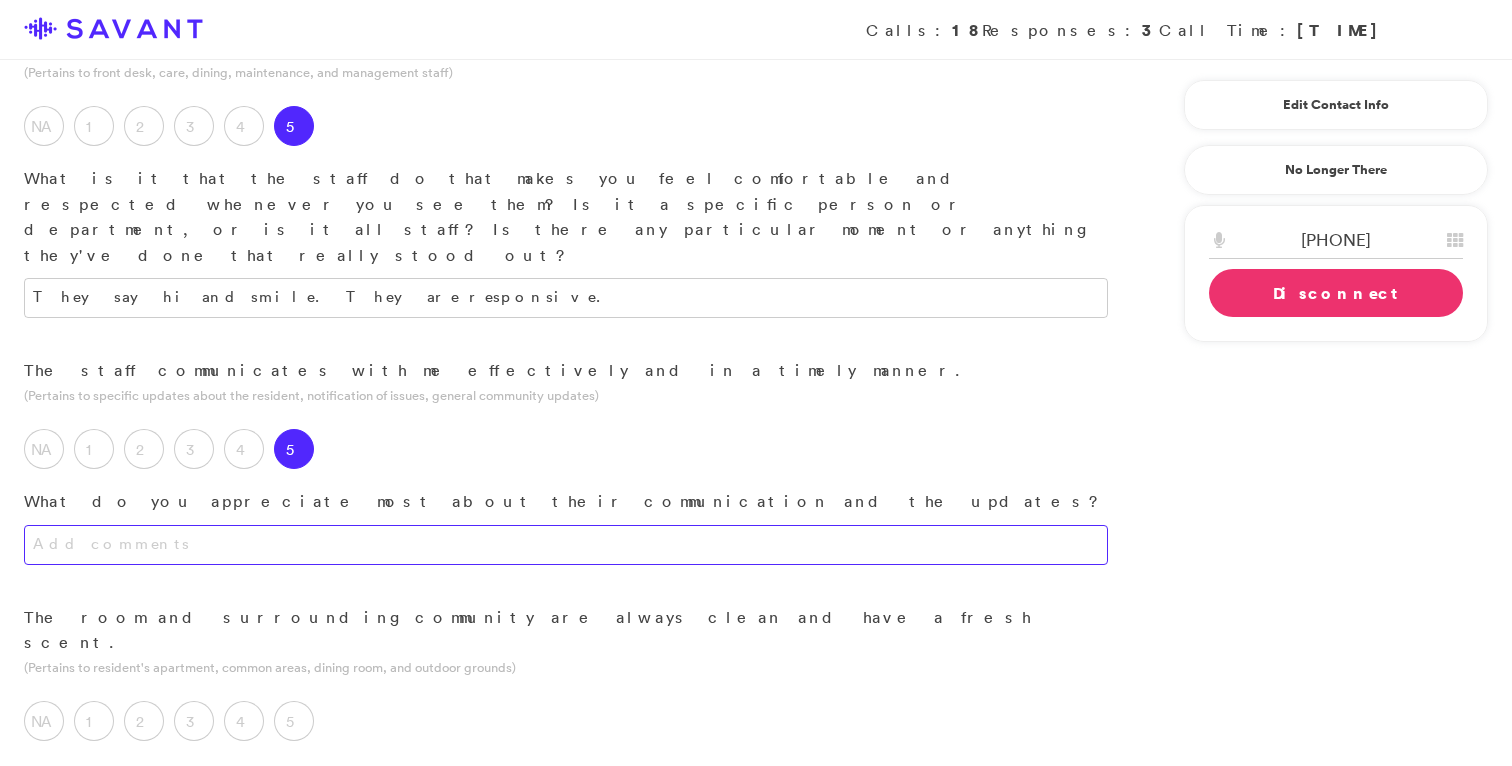 scroll, scrollTop: 358, scrollLeft: 0, axis: vertical 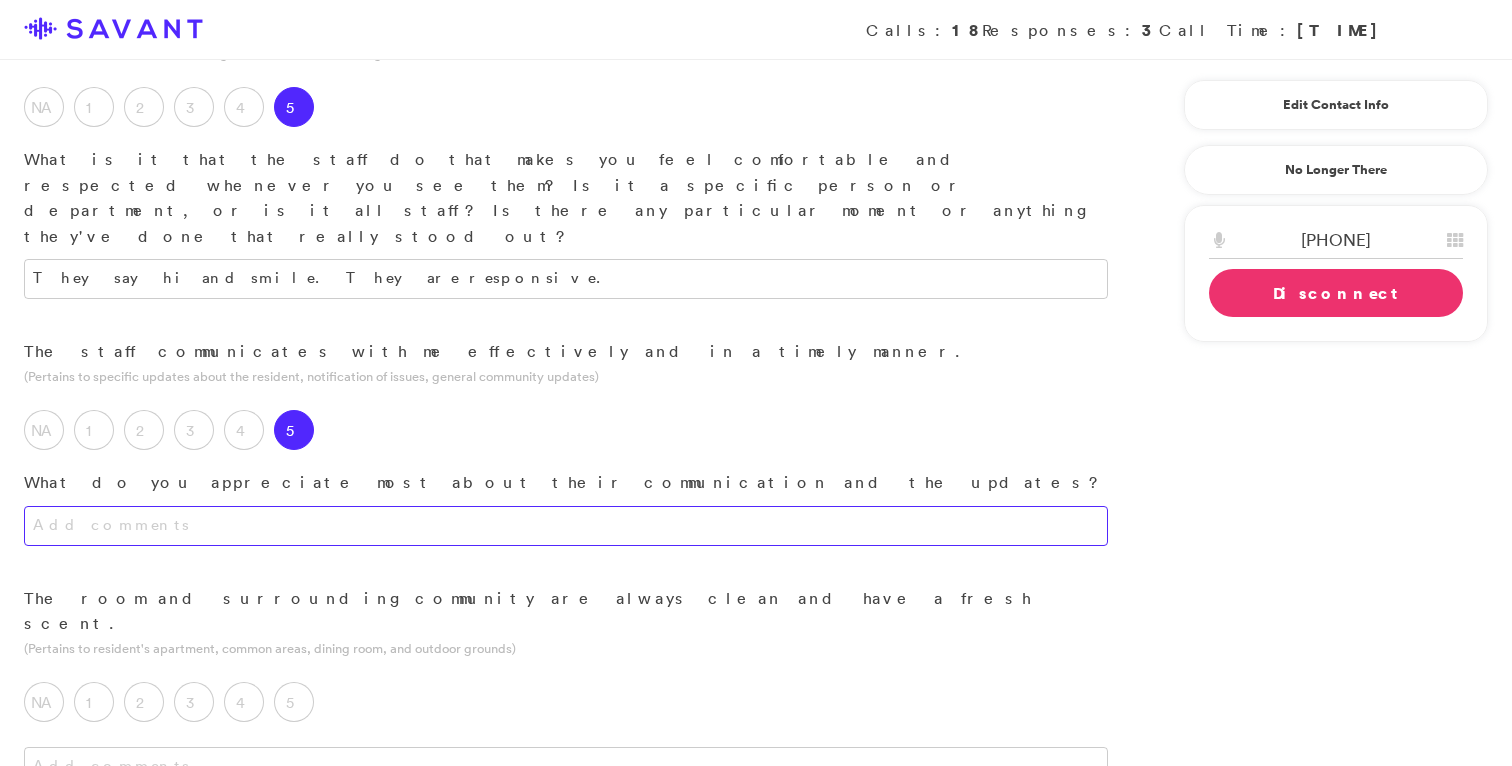 click at bounding box center [566, 526] 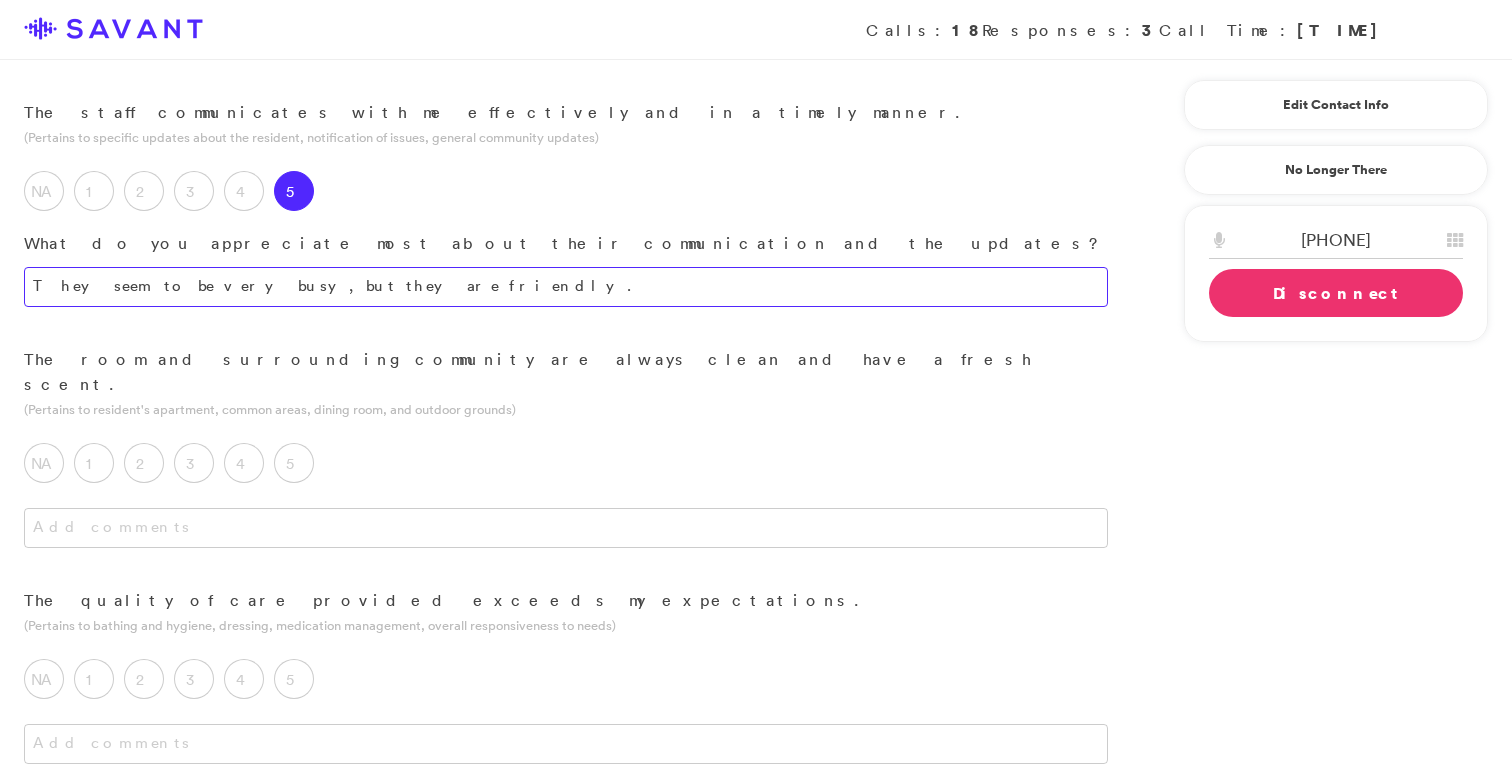 scroll, scrollTop: 598, scrollLeft: 0, axis: vertical 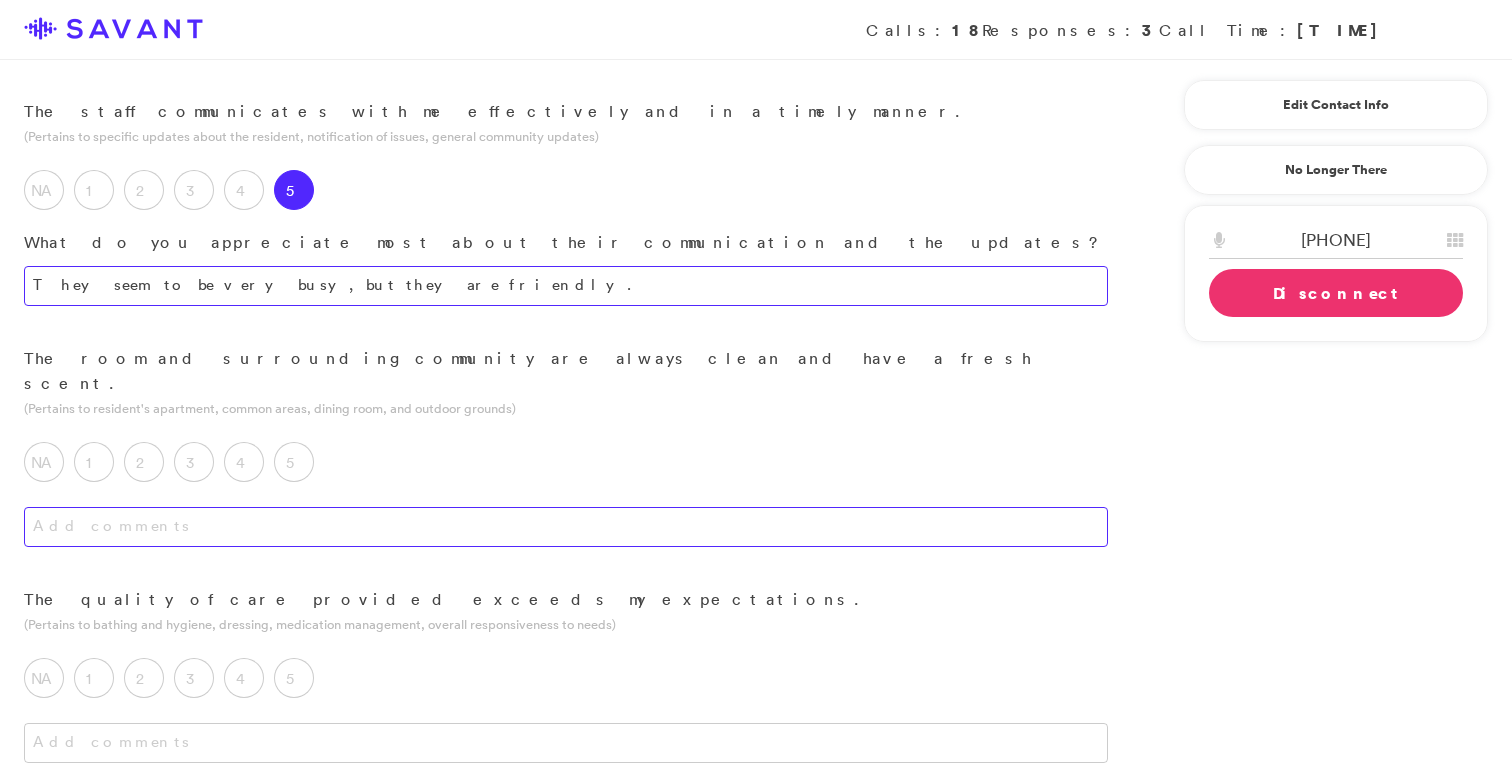 type on "They seem to be very busy, but they are friendly." 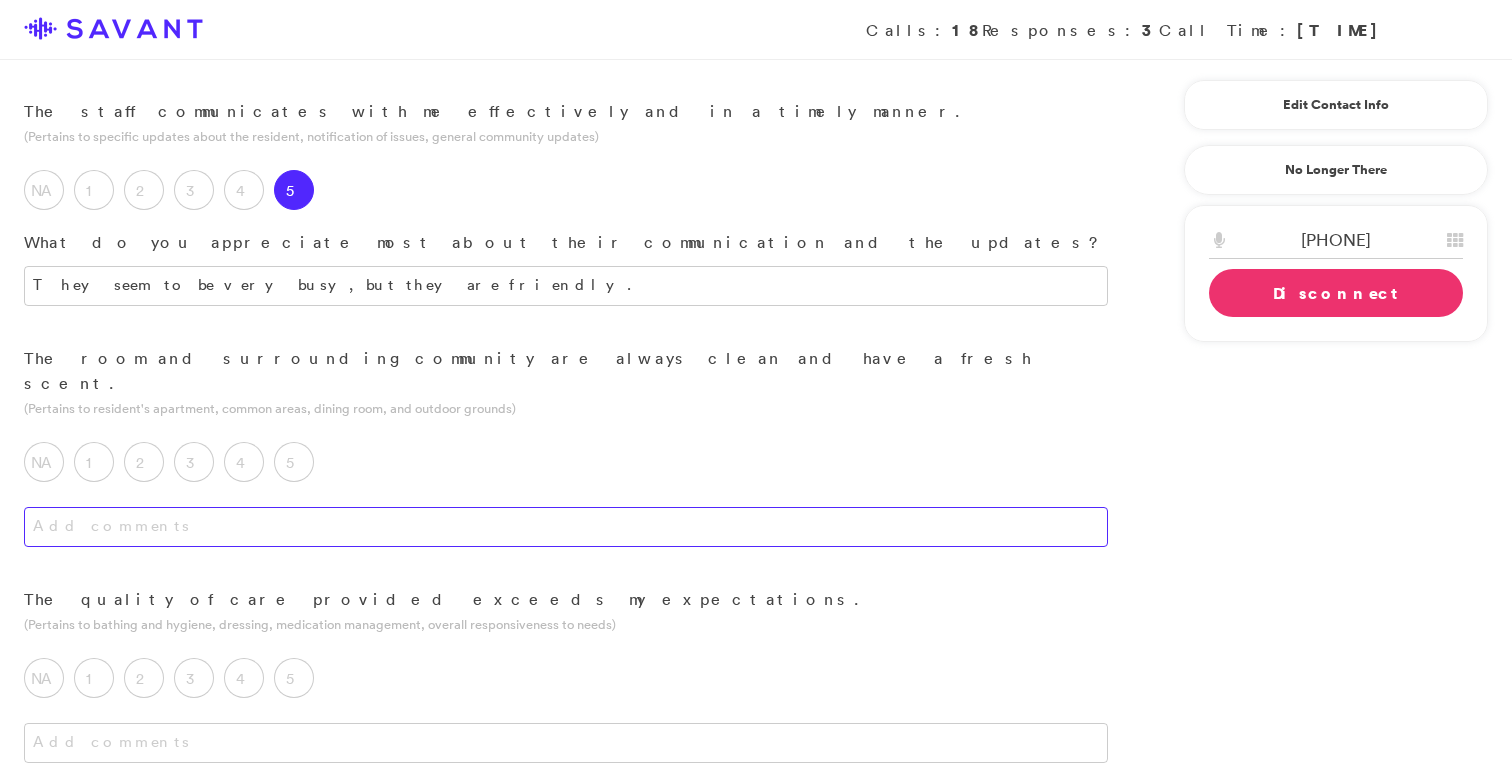 click at bounding box center (566, 527) 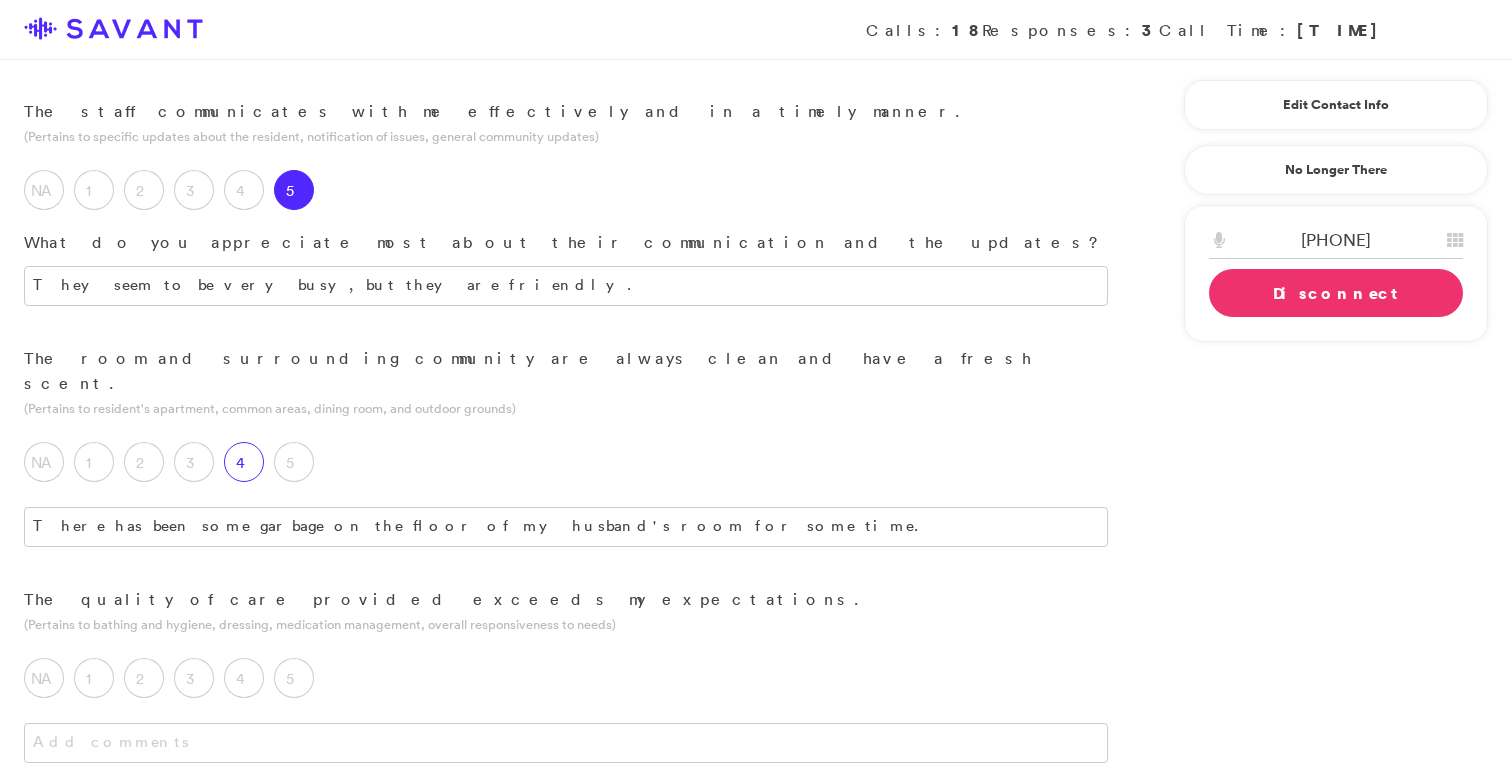 click on "4" at bounding box center [244, 462] 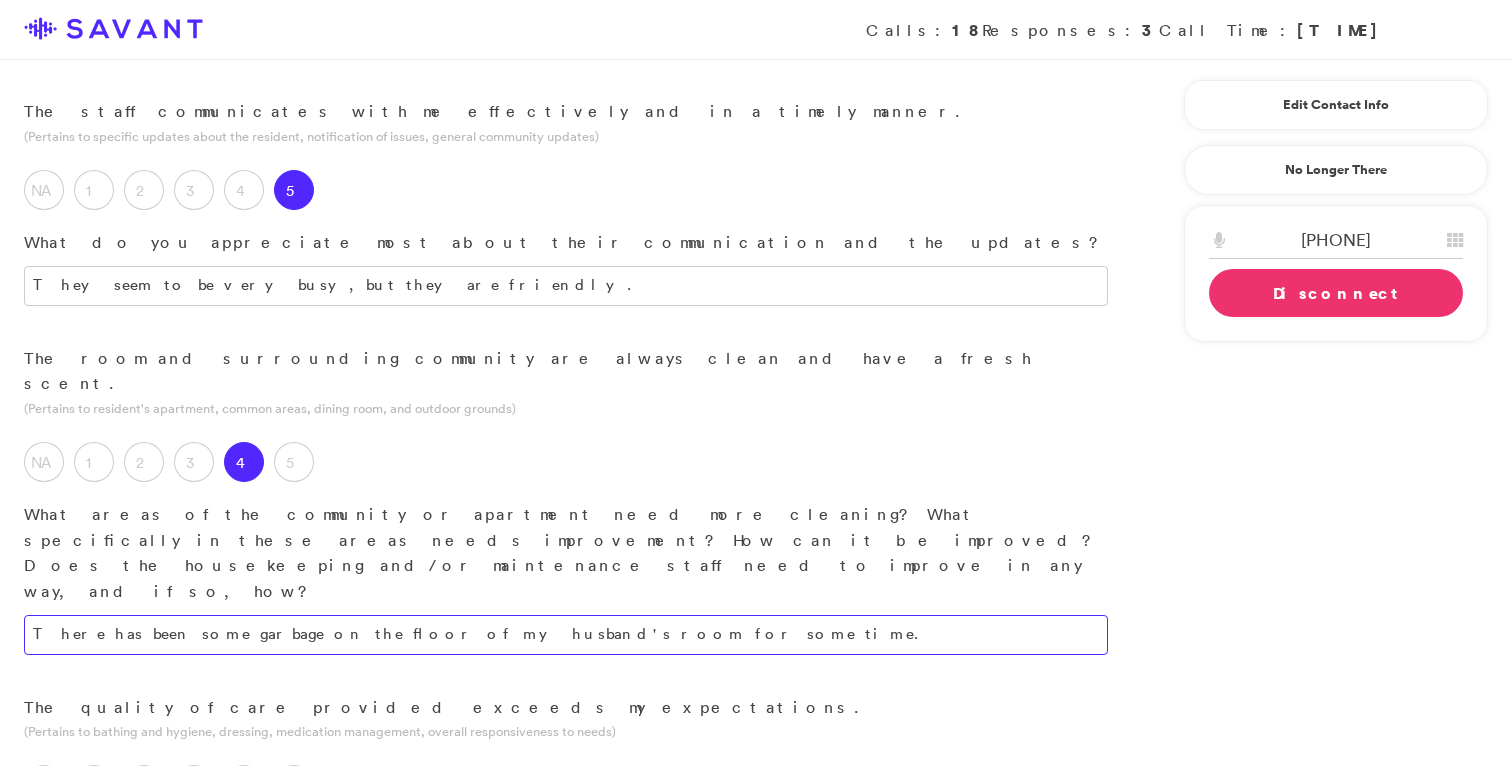 click on "There has been some garbage on the floor of my husband's room for some time." at bounding box center [566, 635] 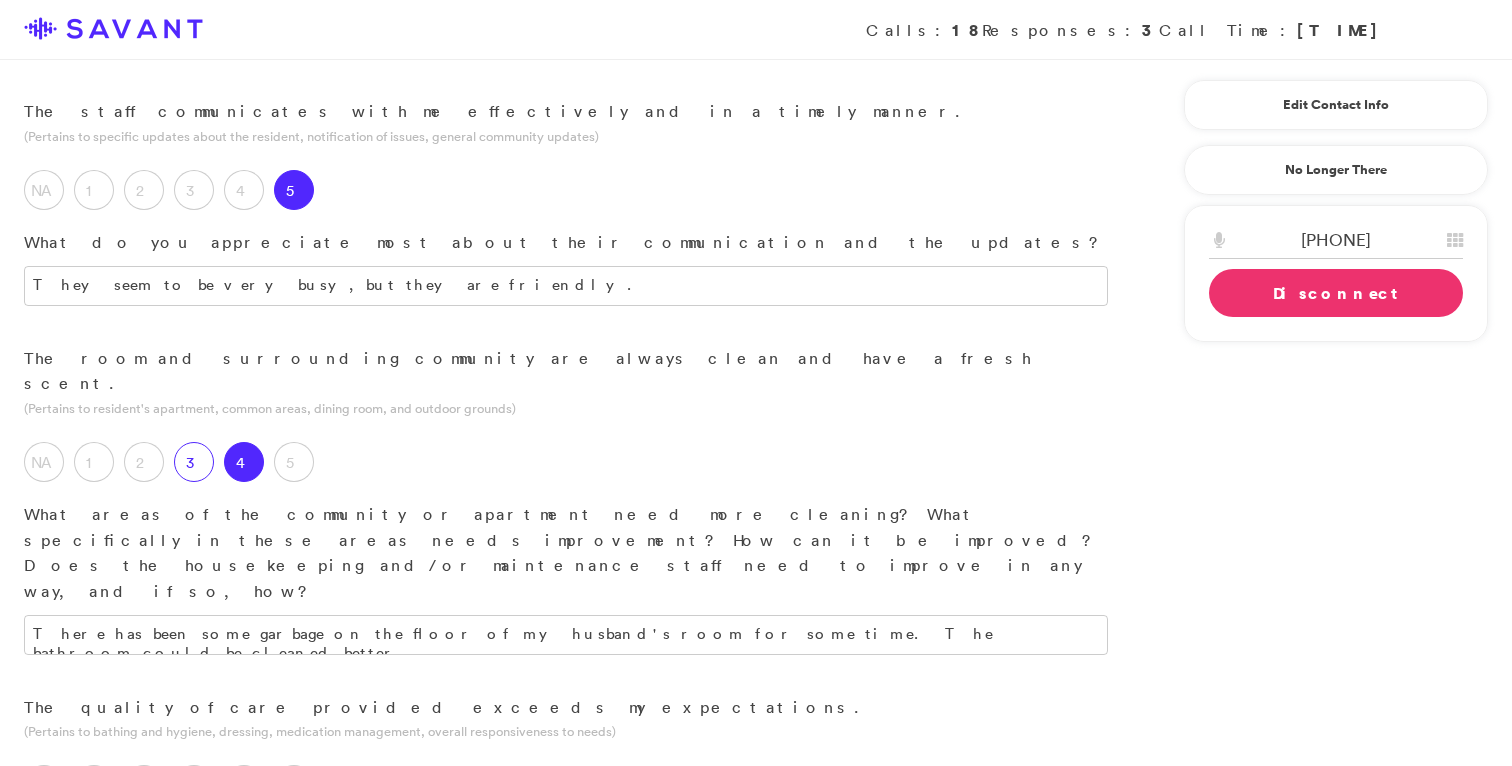 click on "3" at bounding box center [194, 462] 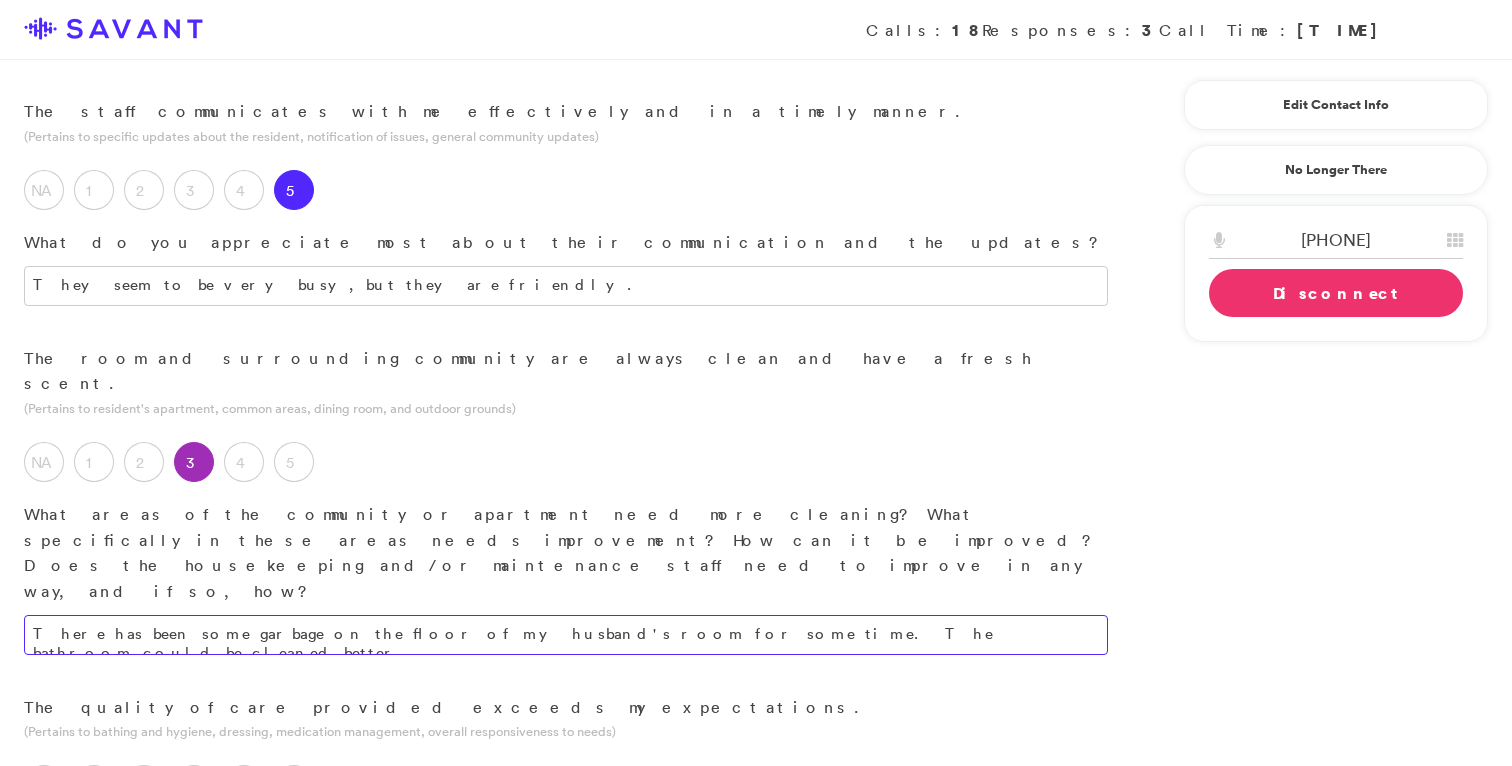 click on "There has been some garbage on the floor of my husband's room for some time. The bathroom could be cleaned better" at bounding box center [566, 635] 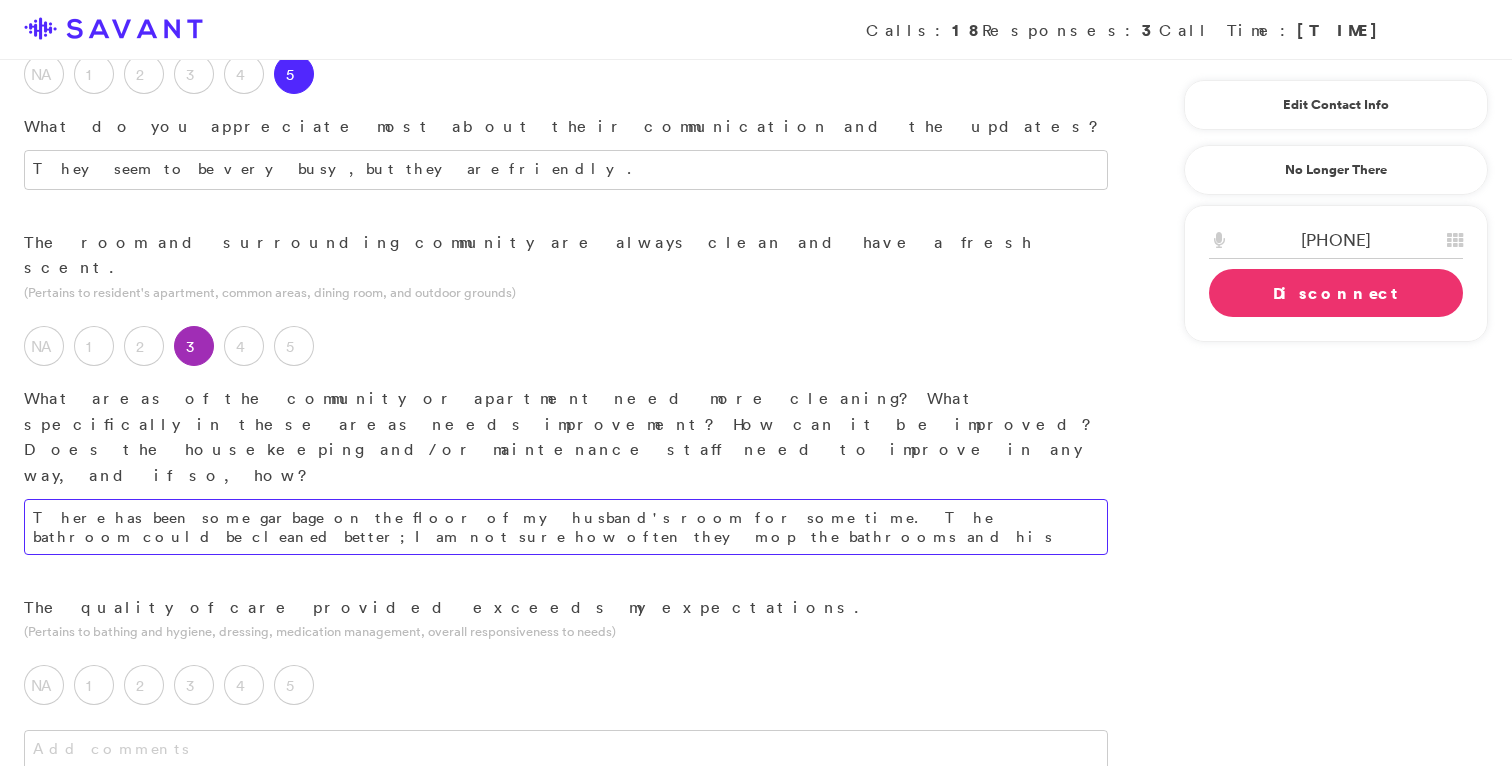scroll, scrollTop: 715, scrollLeft: 0, axis: vertical 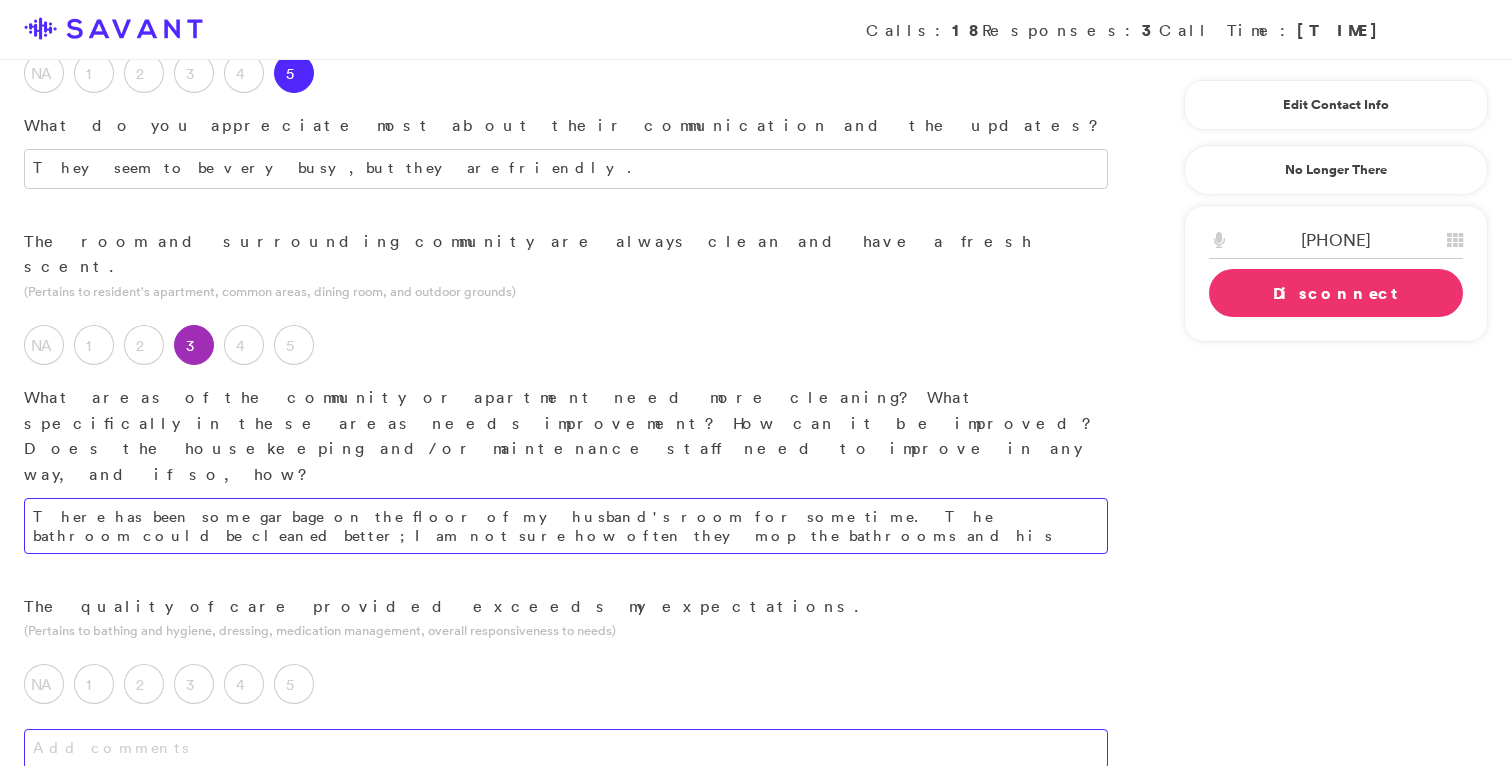 type on "There has been some garbage on the floor of my husband's room for some time. The bathroom could be cleaned better; I am not sure how often they mop the bathrooms and his room." 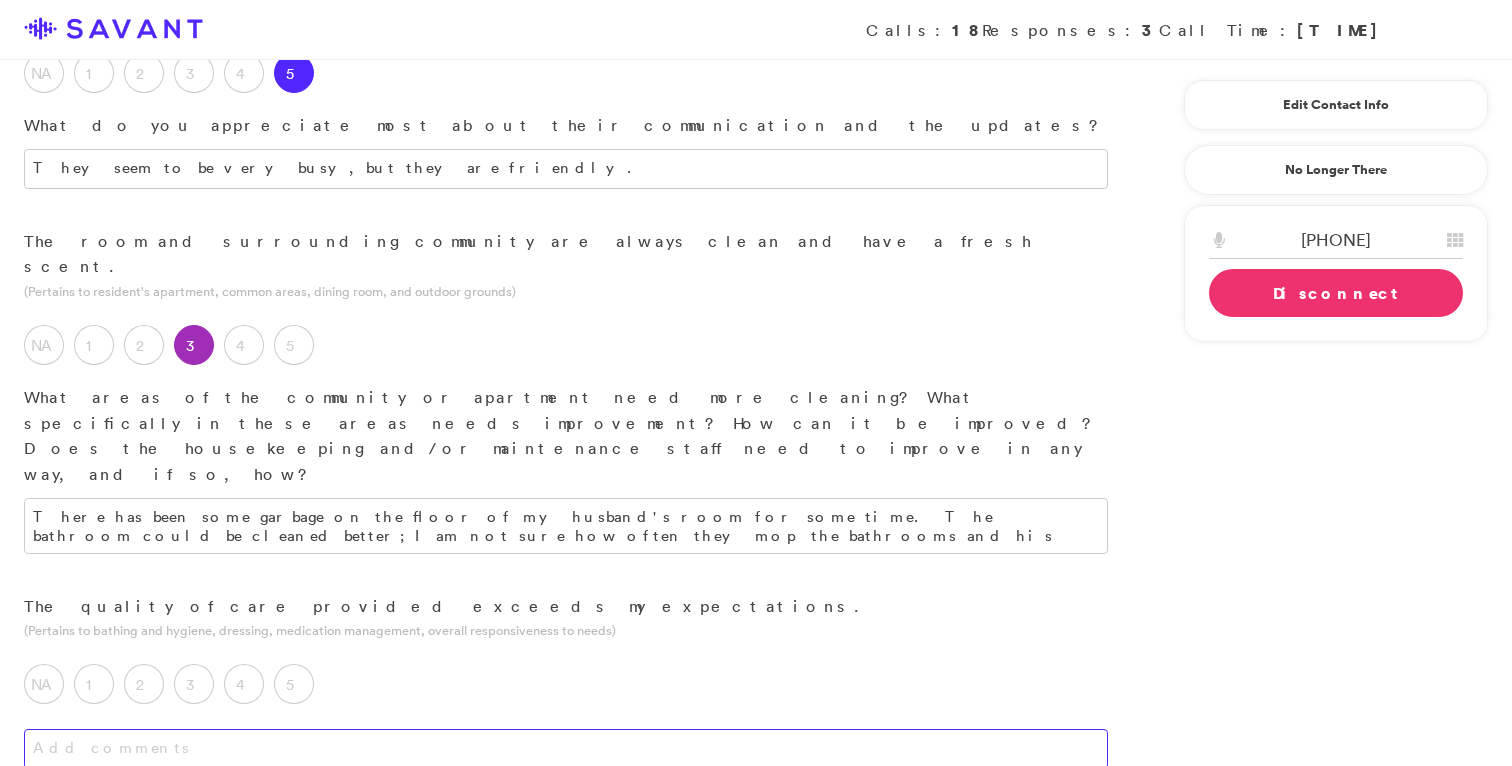 click at bounding box center [566, 749] 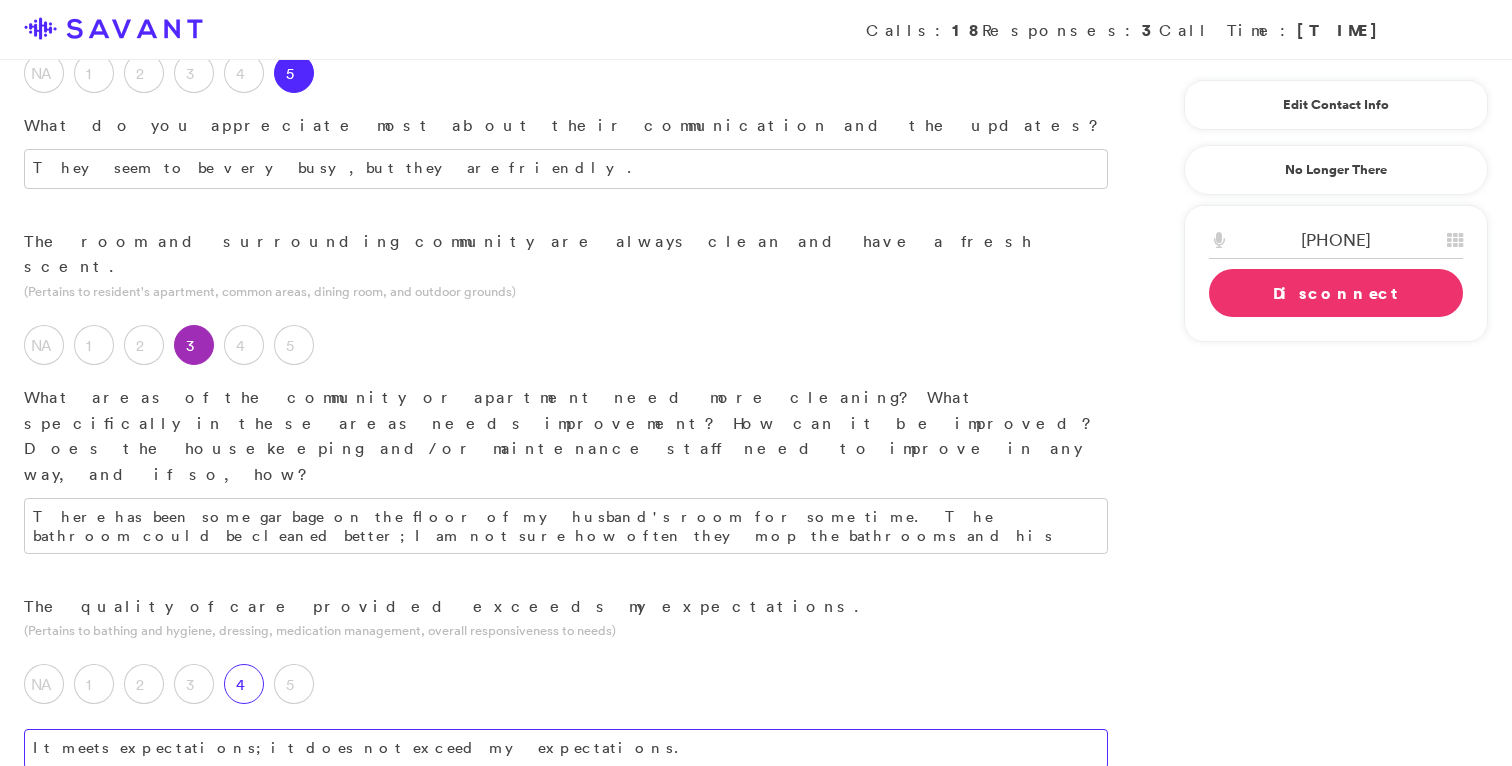 type on "It meets expectations; it does not exceed my expectations." 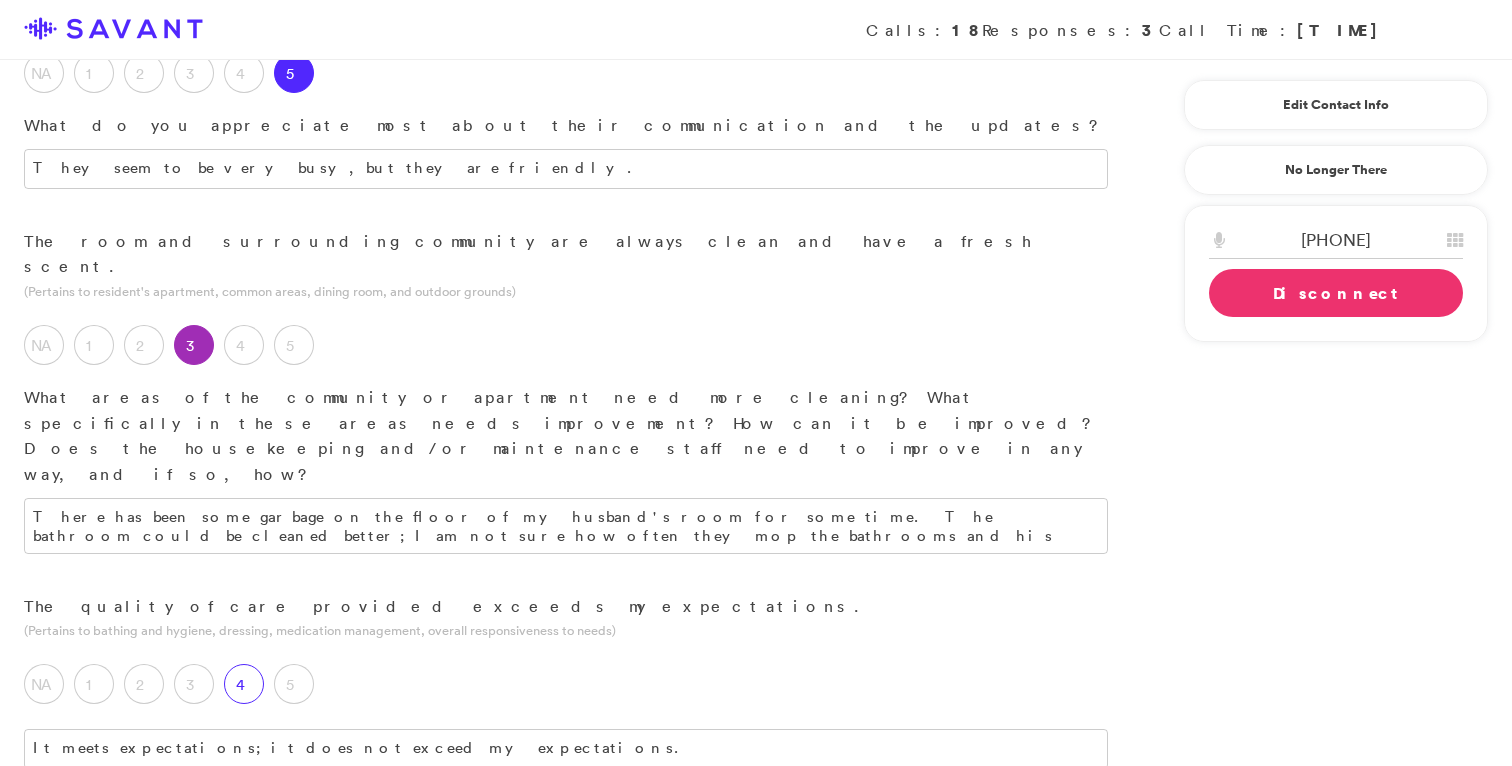 click on "4" at bounding box center (244, 684) 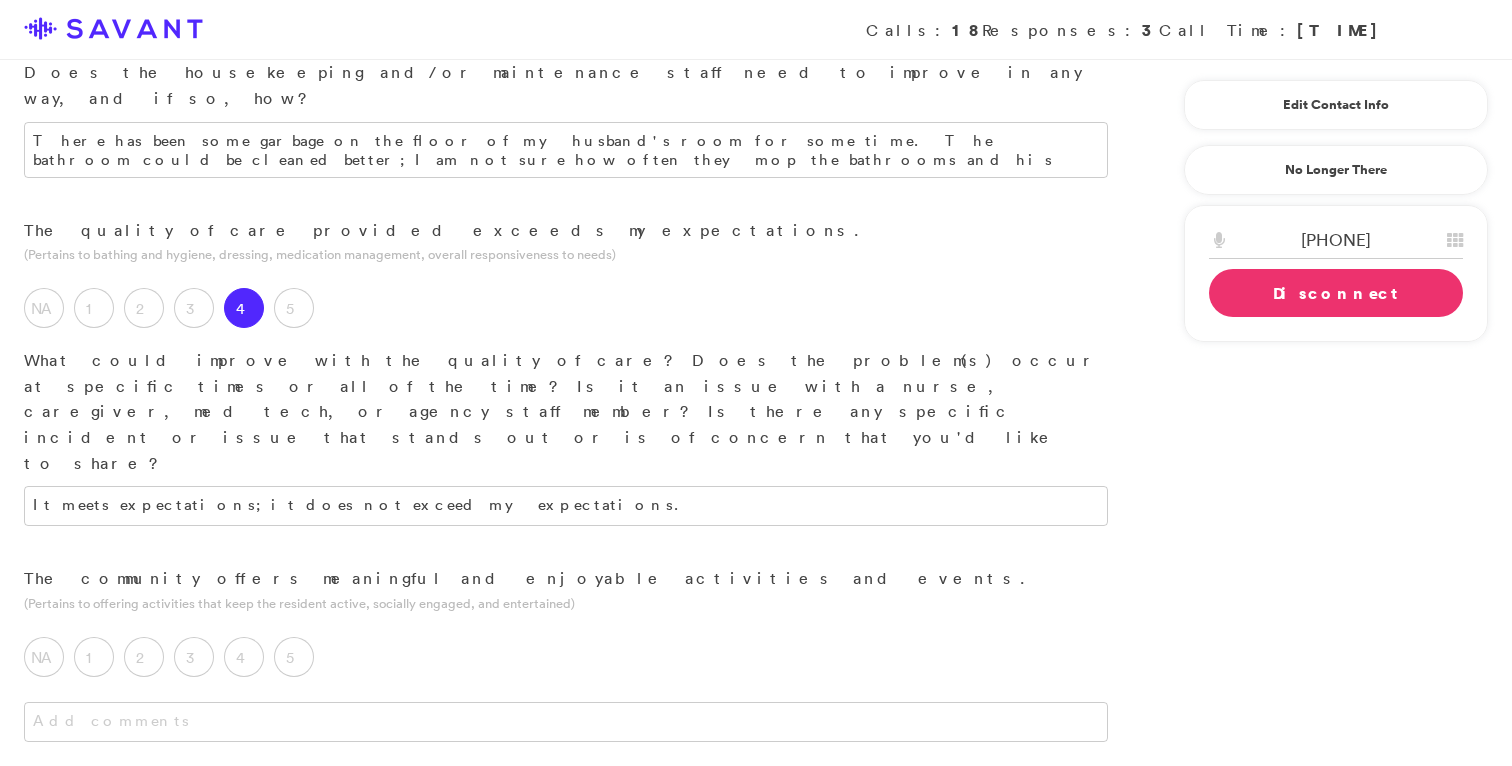 scroll, scrollTop: 1094, scrollLeft: 0, axis: vertical 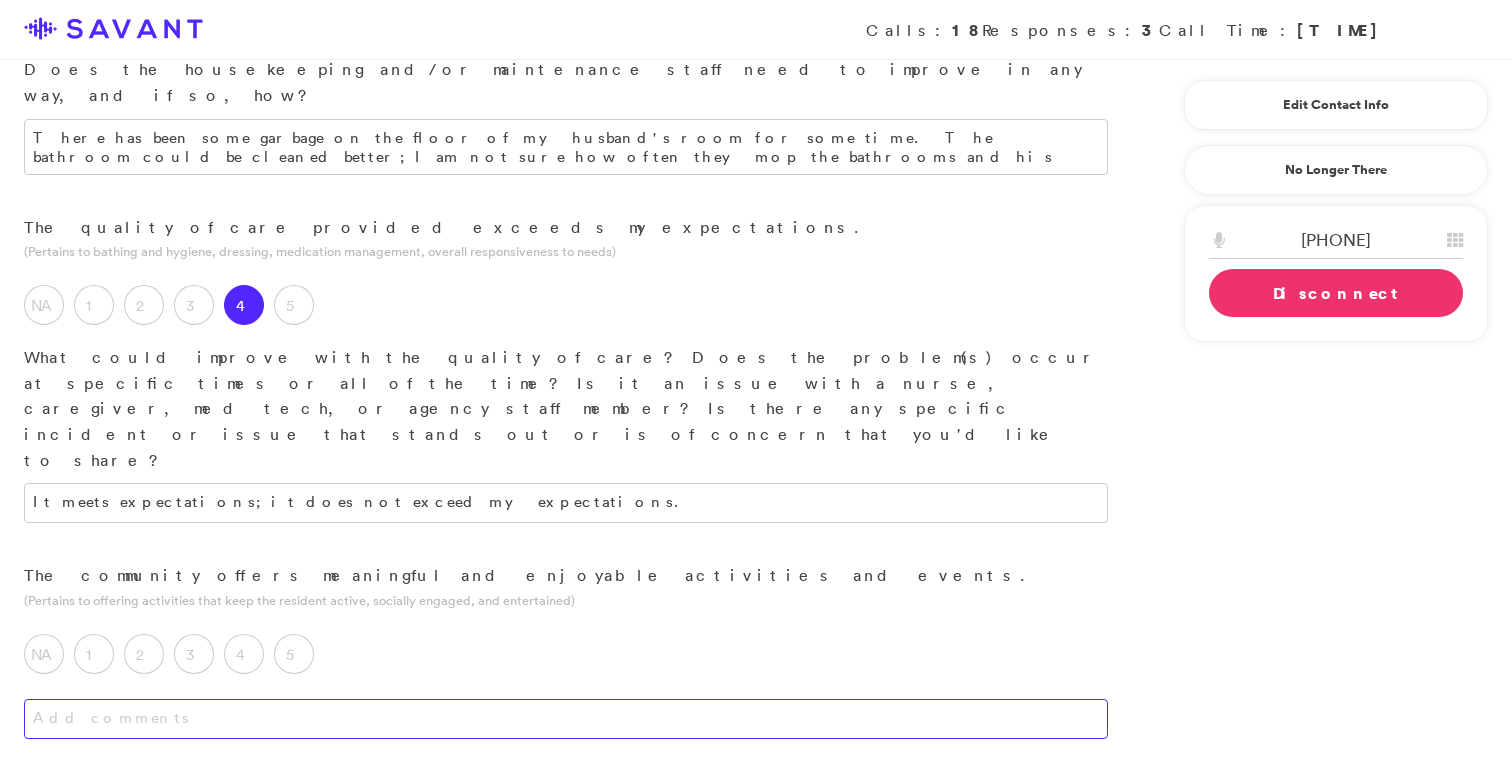 click at bounding box center (566, 719) 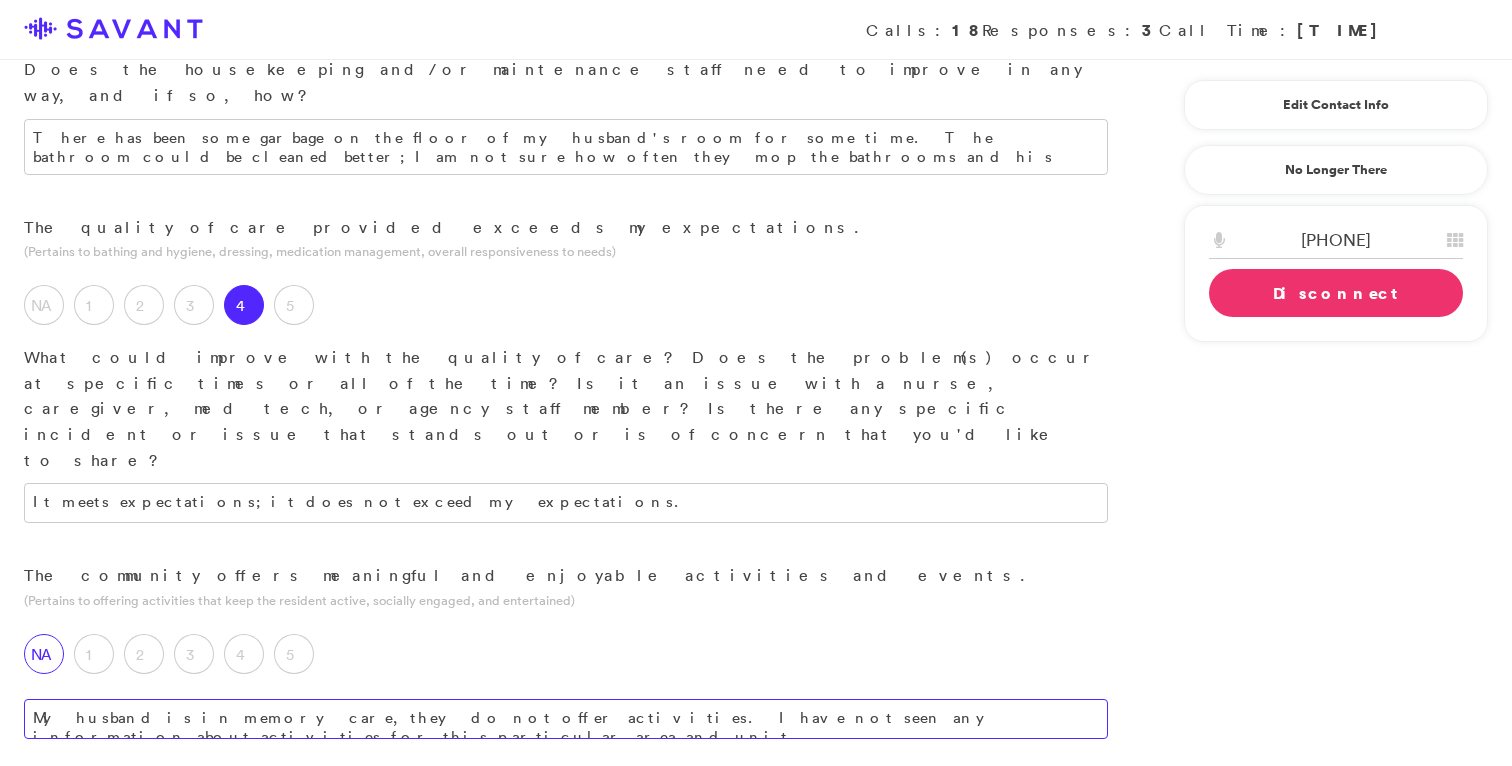 type on "My husband is in memory care, they do not offer activities. I have not seen any information about activities for this particular area and unit." 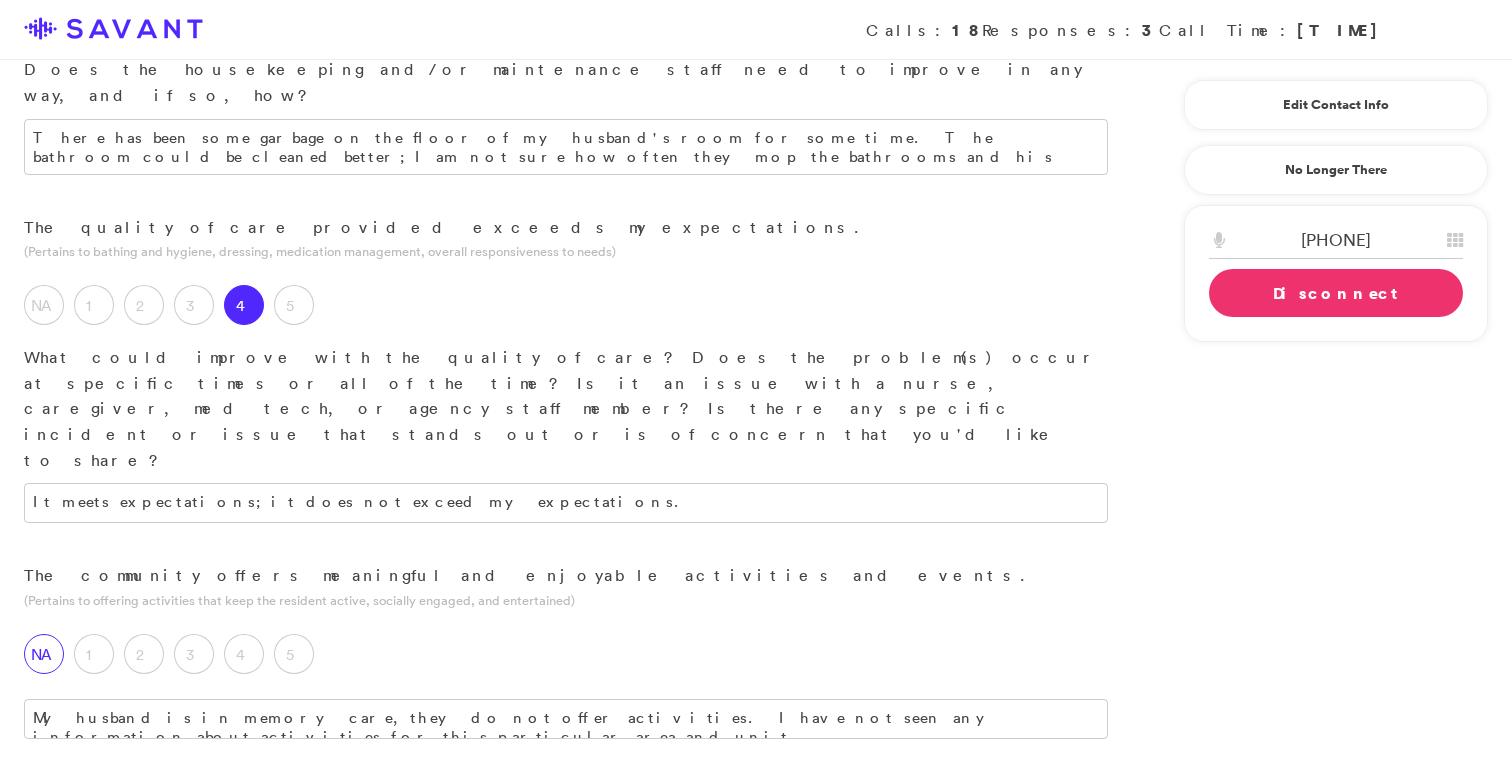 click on "NA" at bounding box center (44, 654) 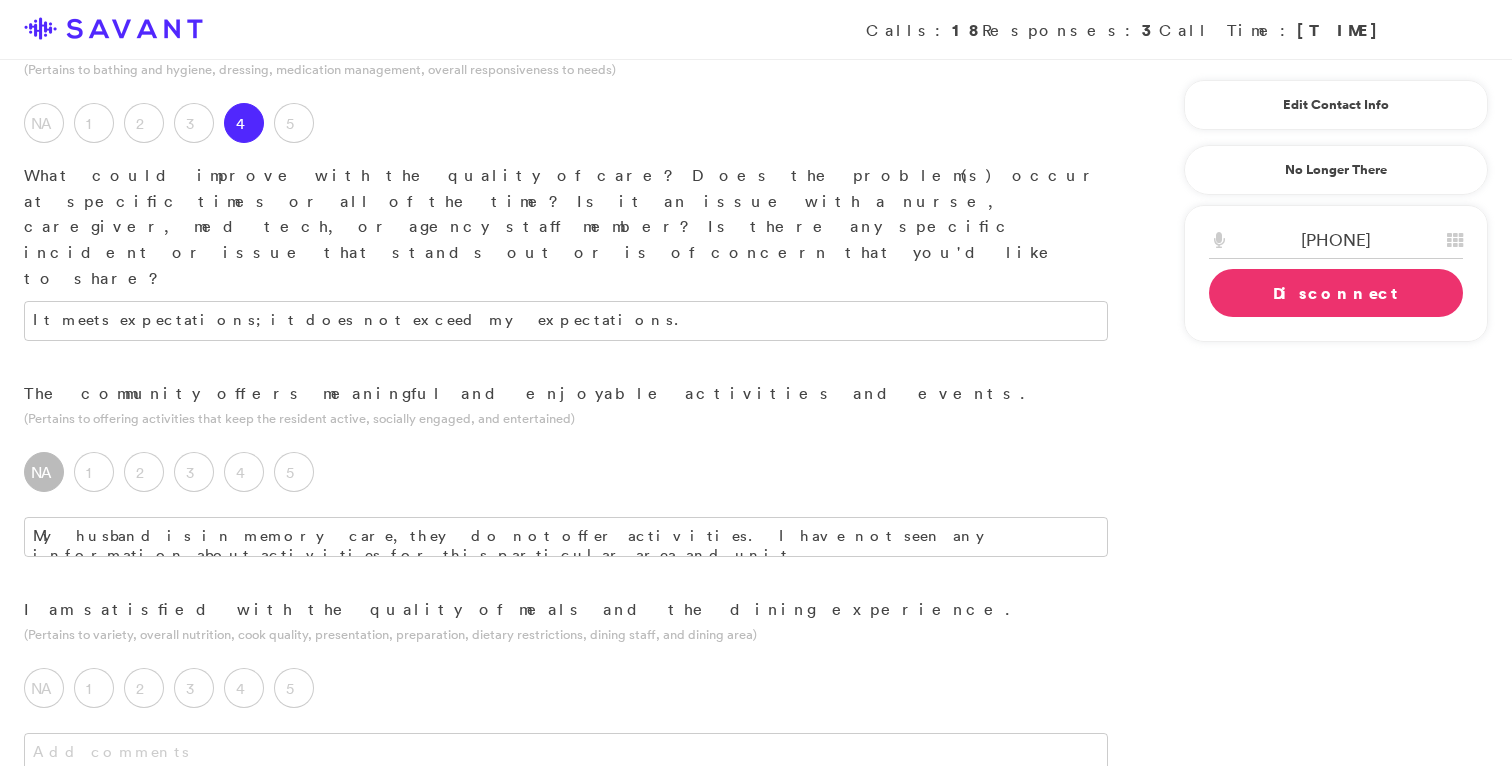 scroll, scrollTop: 1335, scrollLeft: 0, axis: vertical 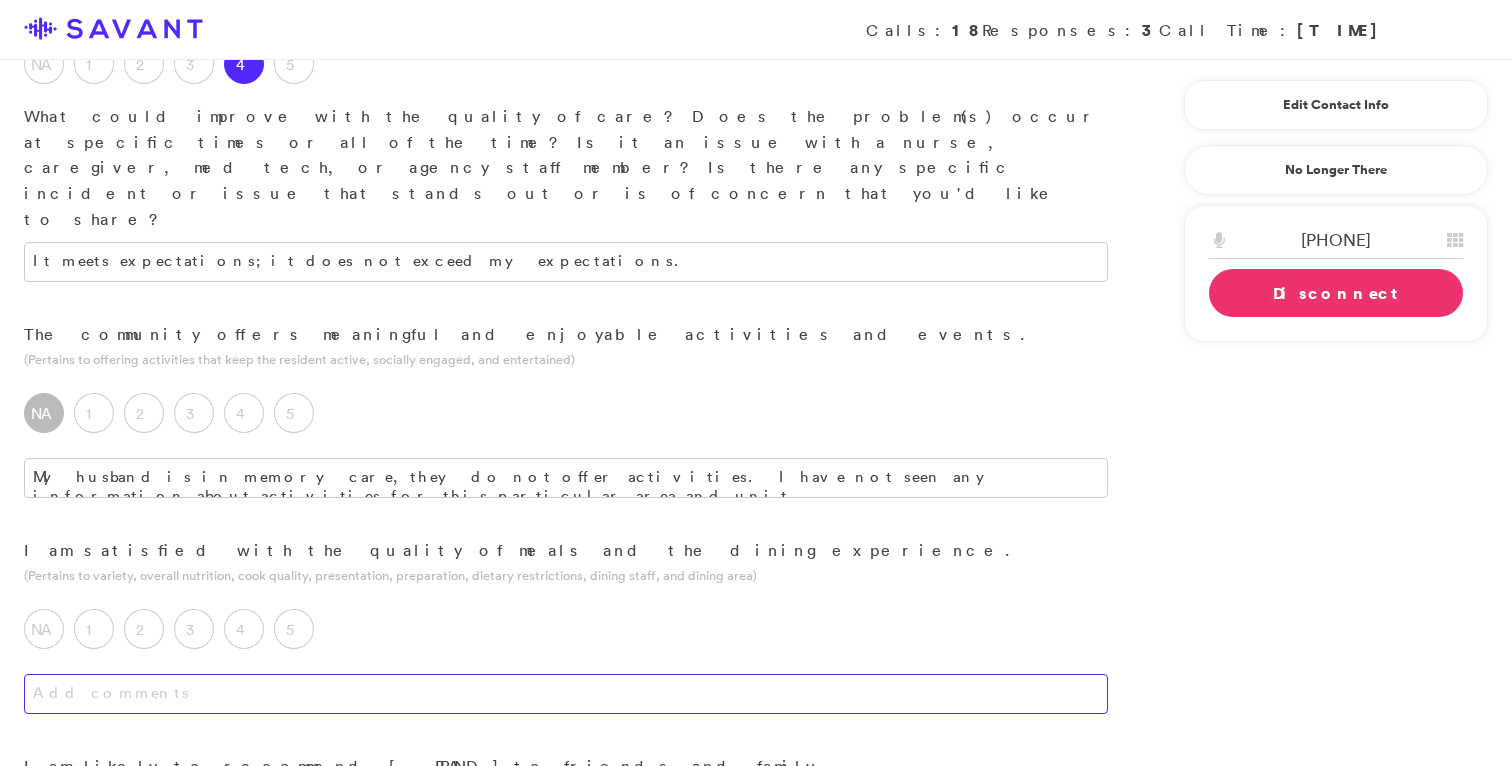 click at bounding box center [566, 694] 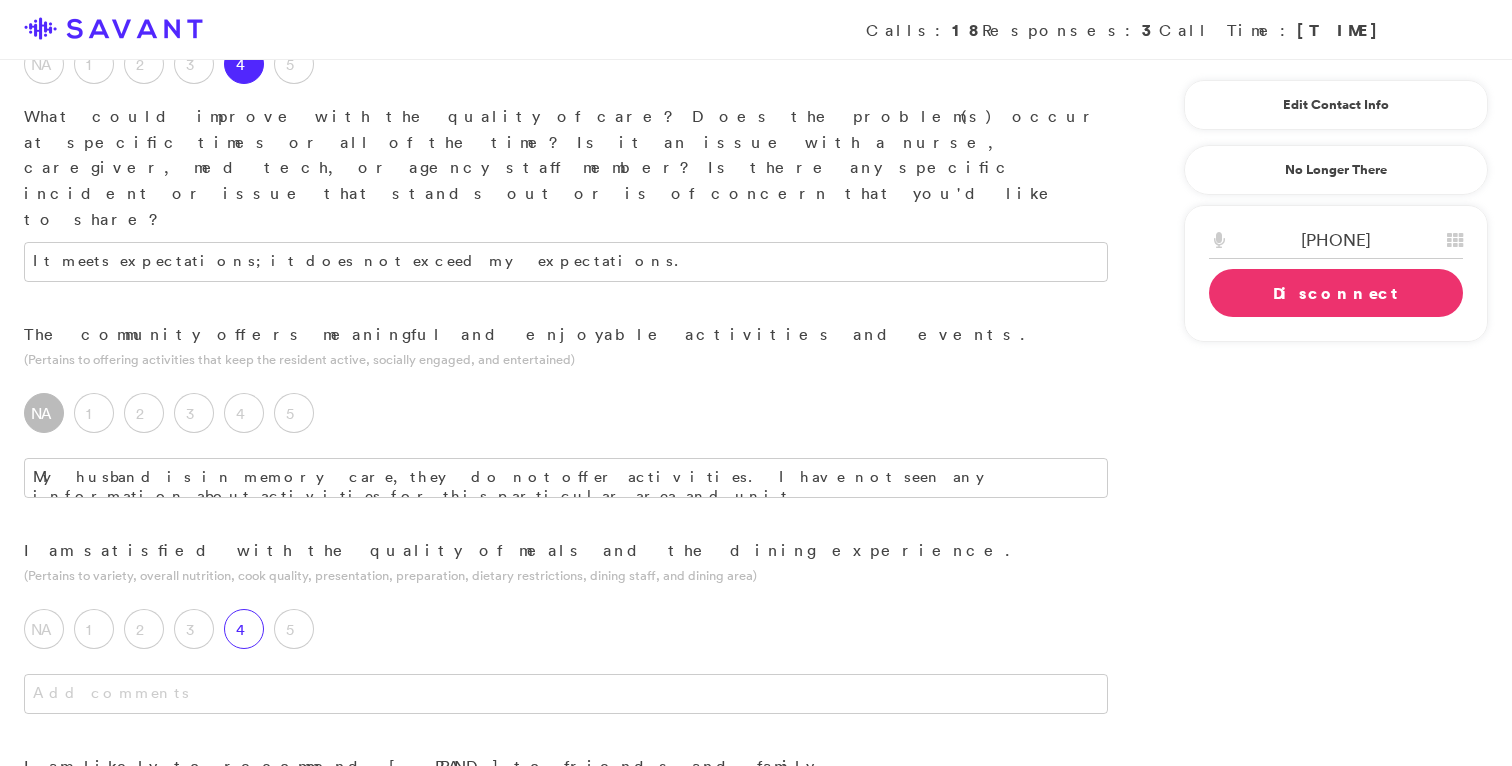 click on "4" at bounding box center [244, 629] 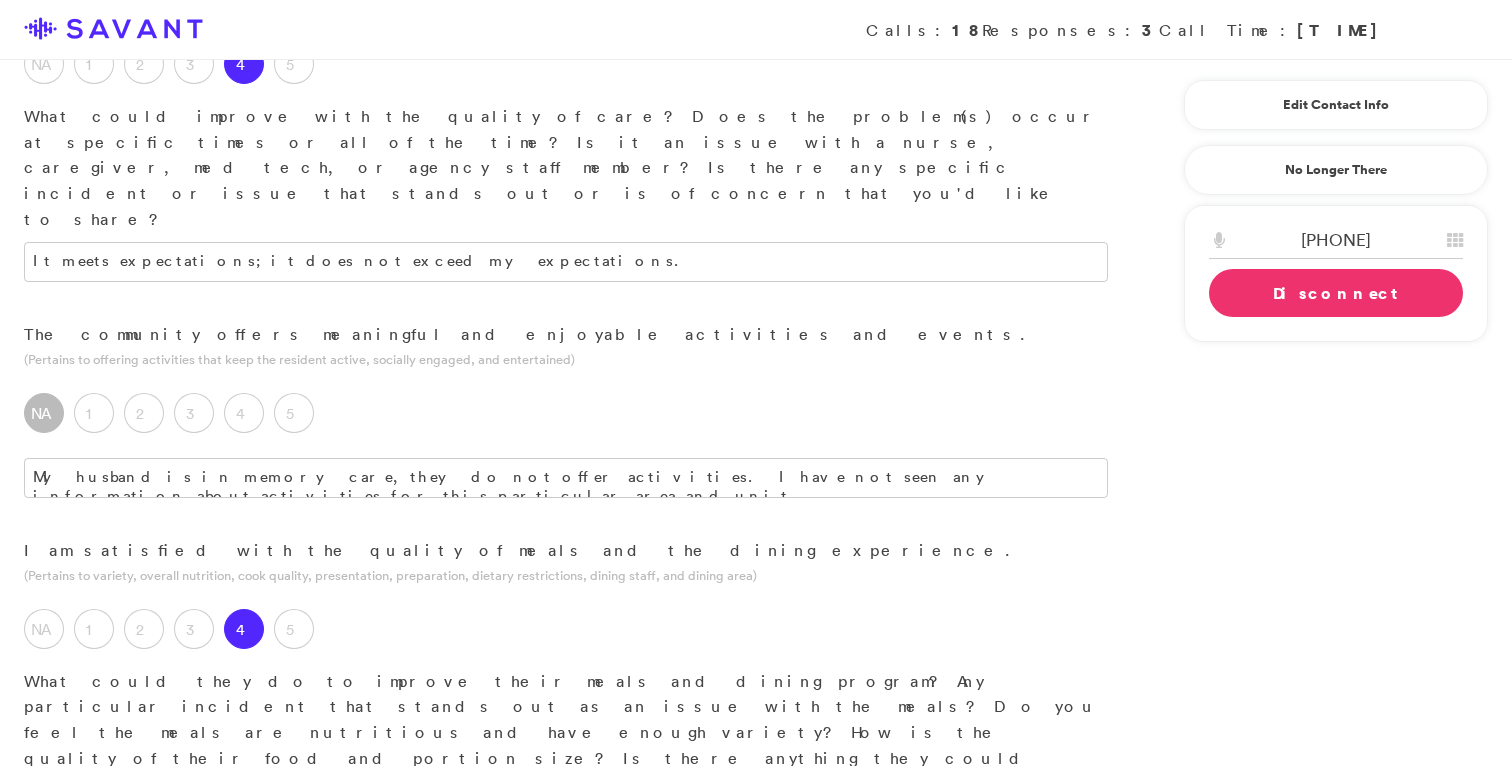 click at bounding box center [566, 929] 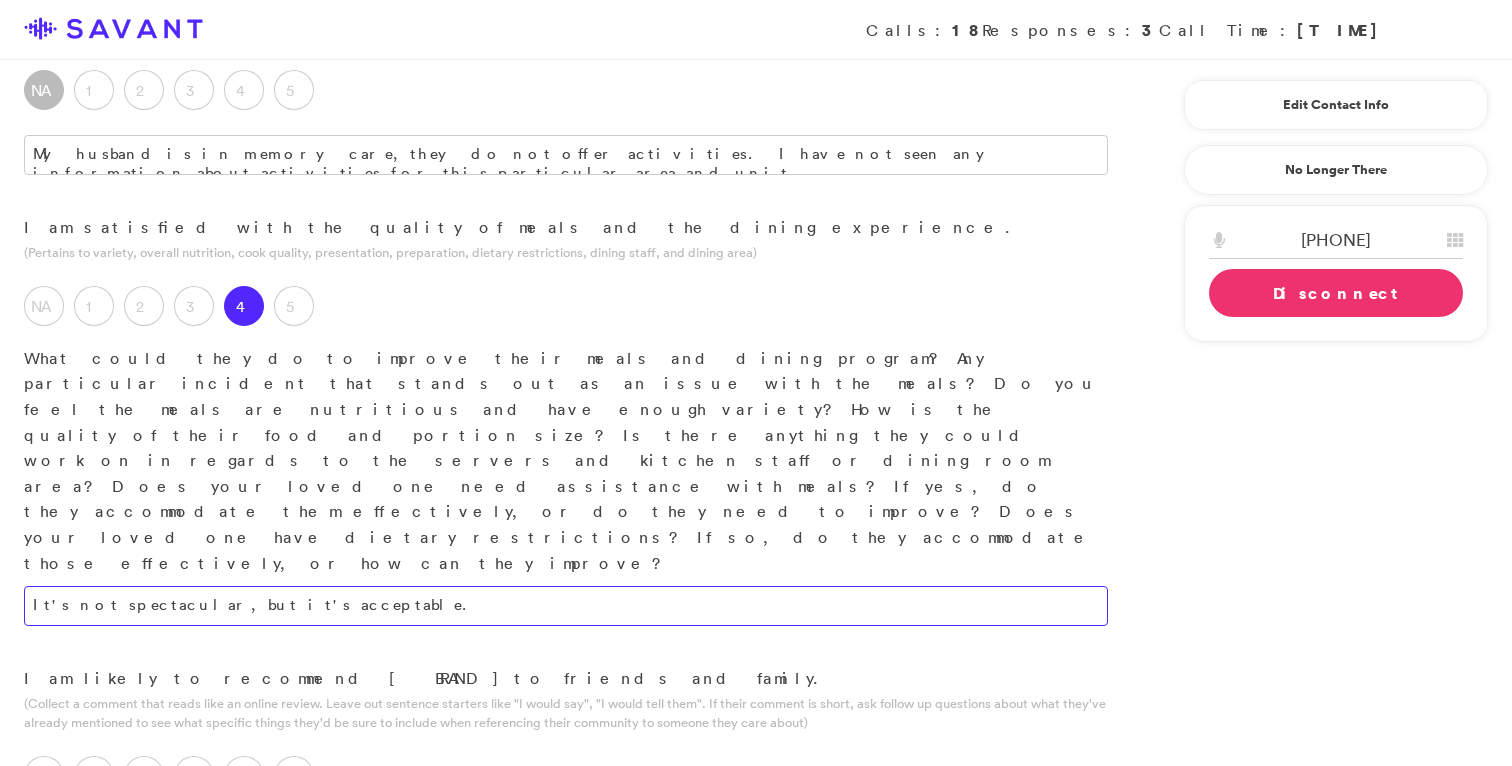 scroll, scrollTop: 1664, scrollLeft: 0, axis: vertical 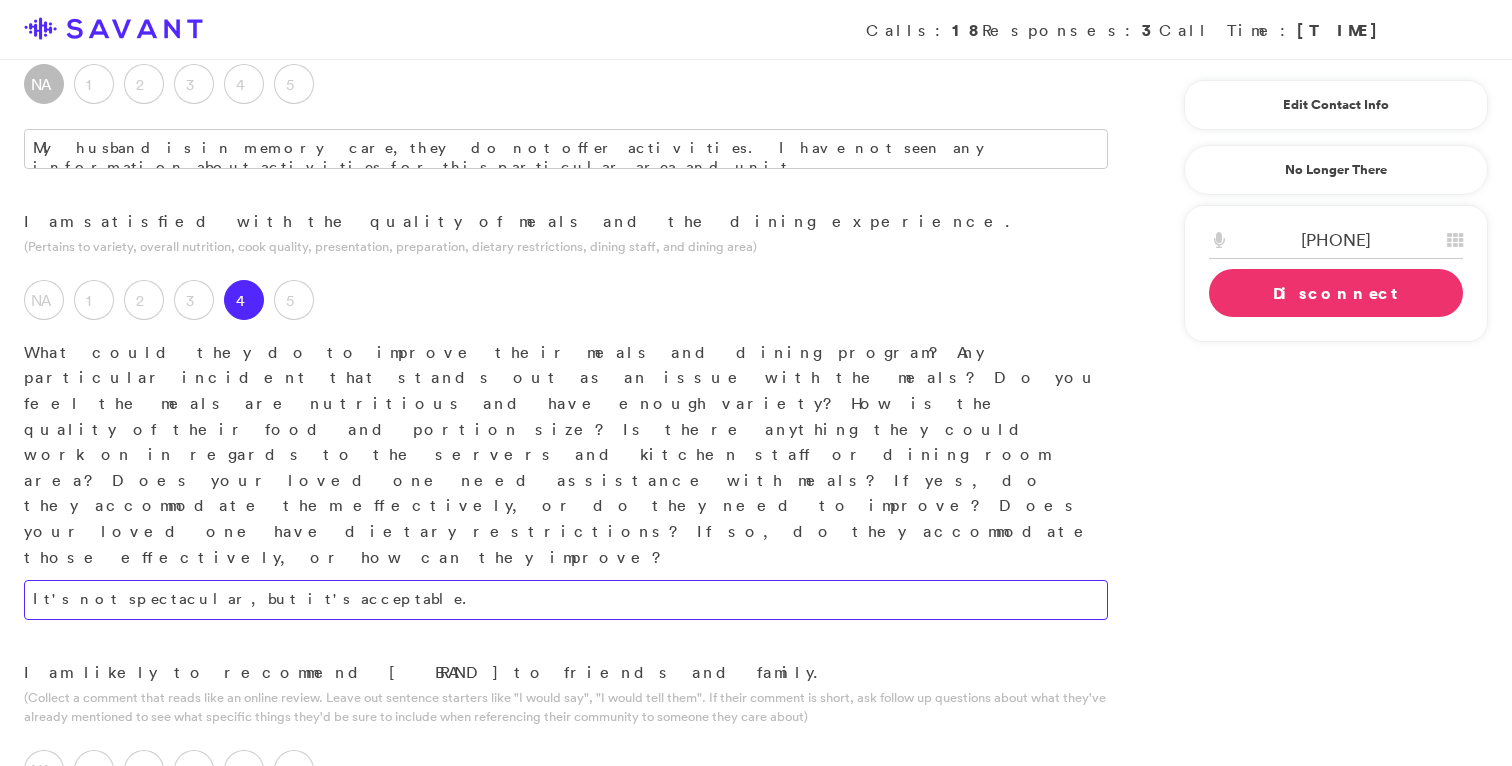 type on "It's not spectacular, but it's acceptable." 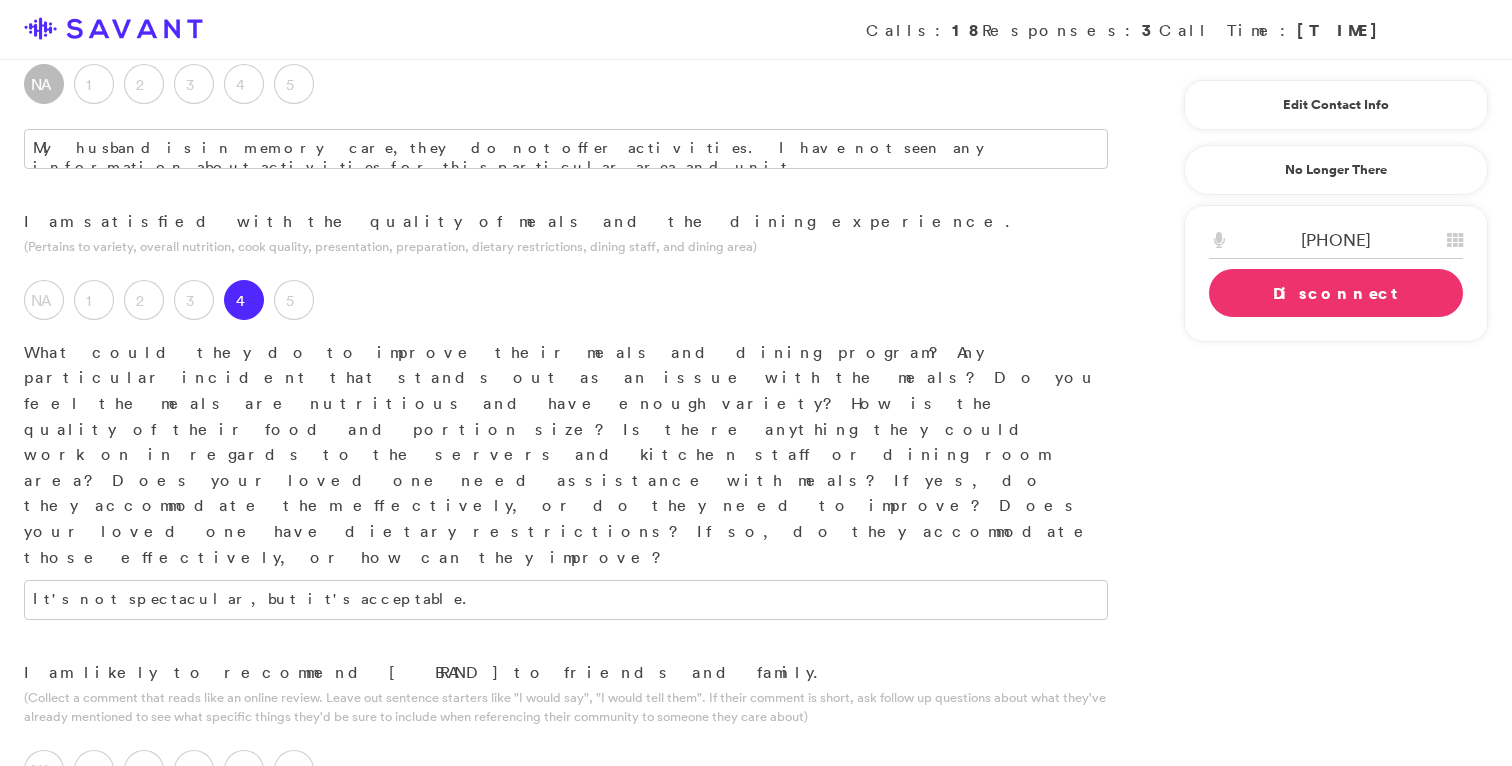 click at bounding box center (566, 835) 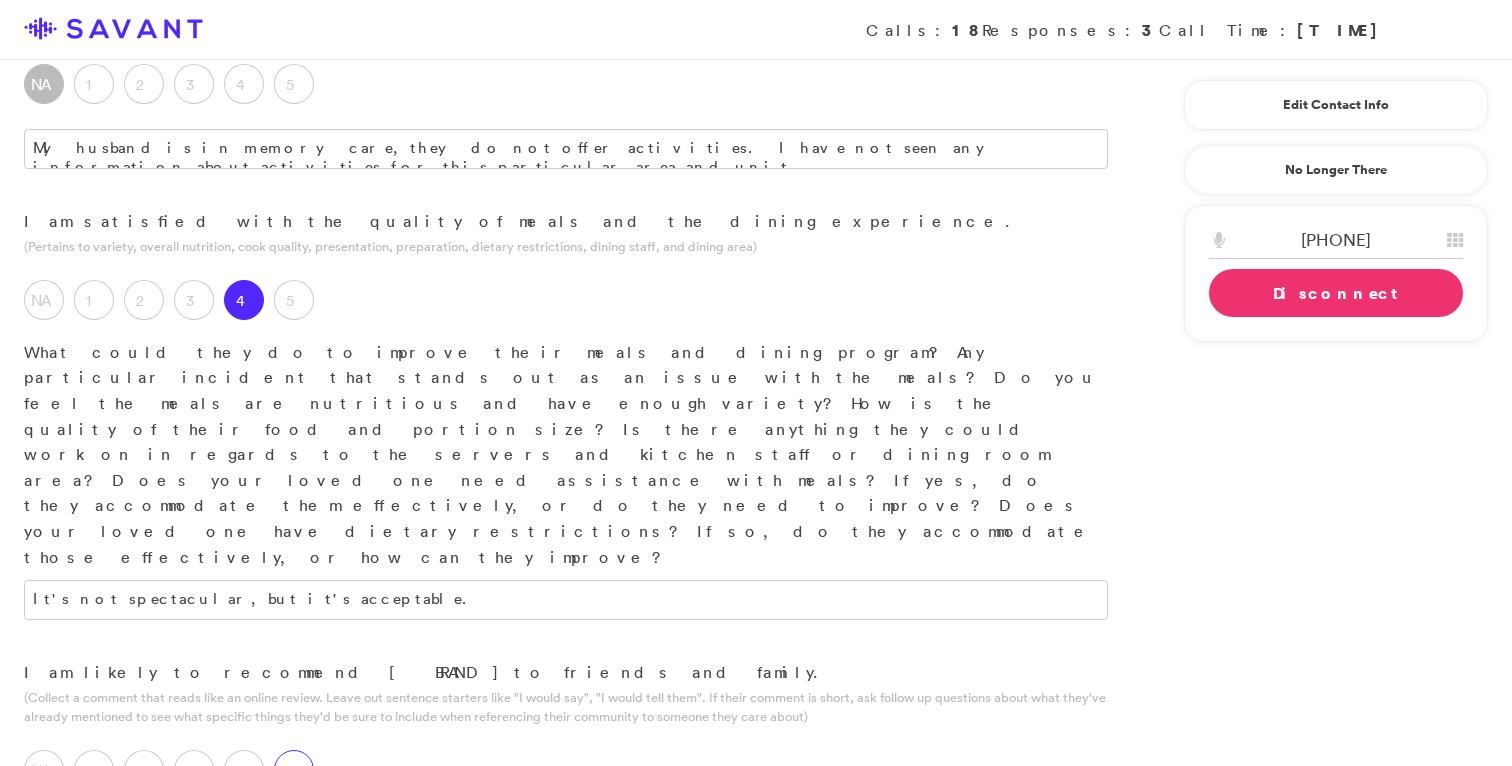 click on "5" at bounding box center [294, 770] 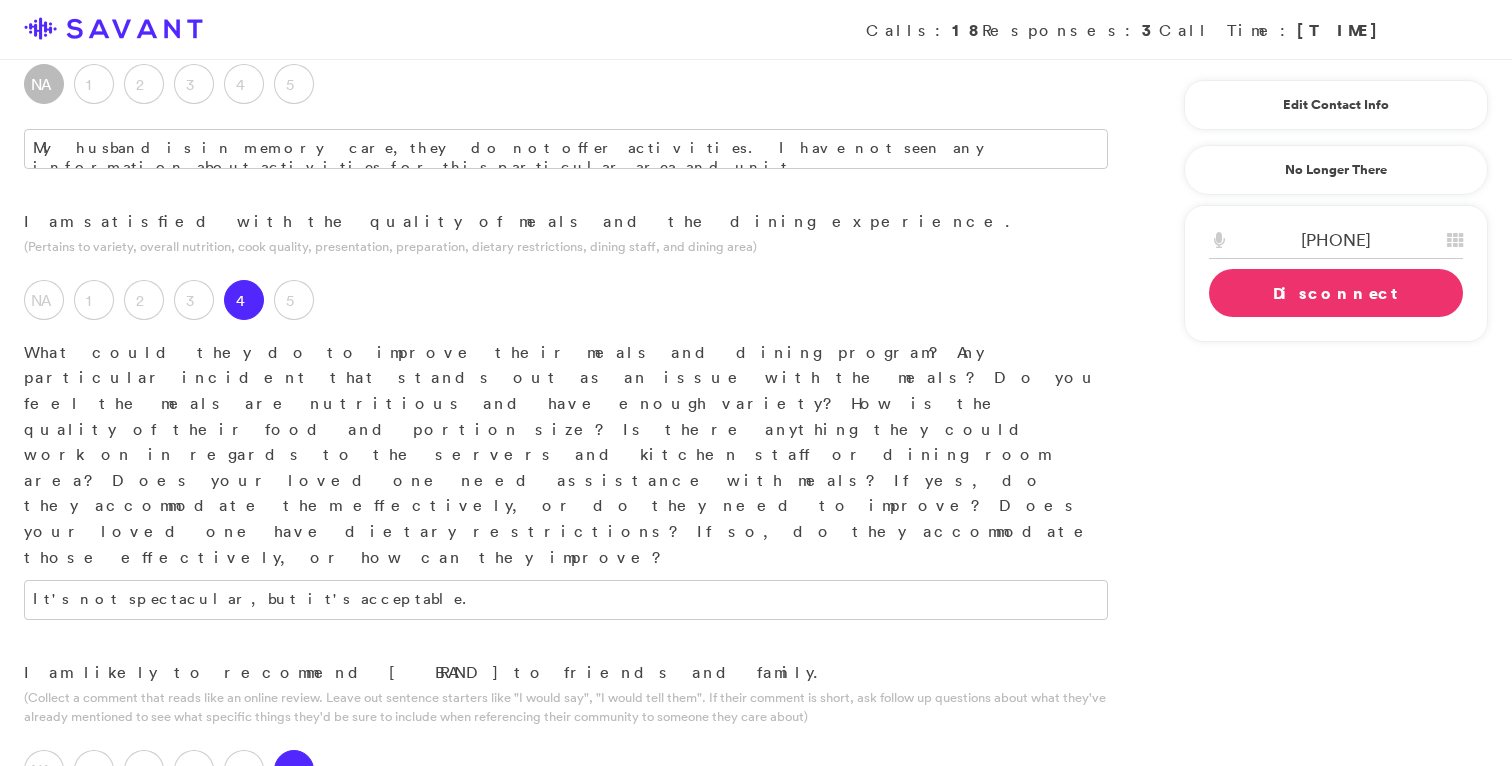 click at bounding box center (566, 917) 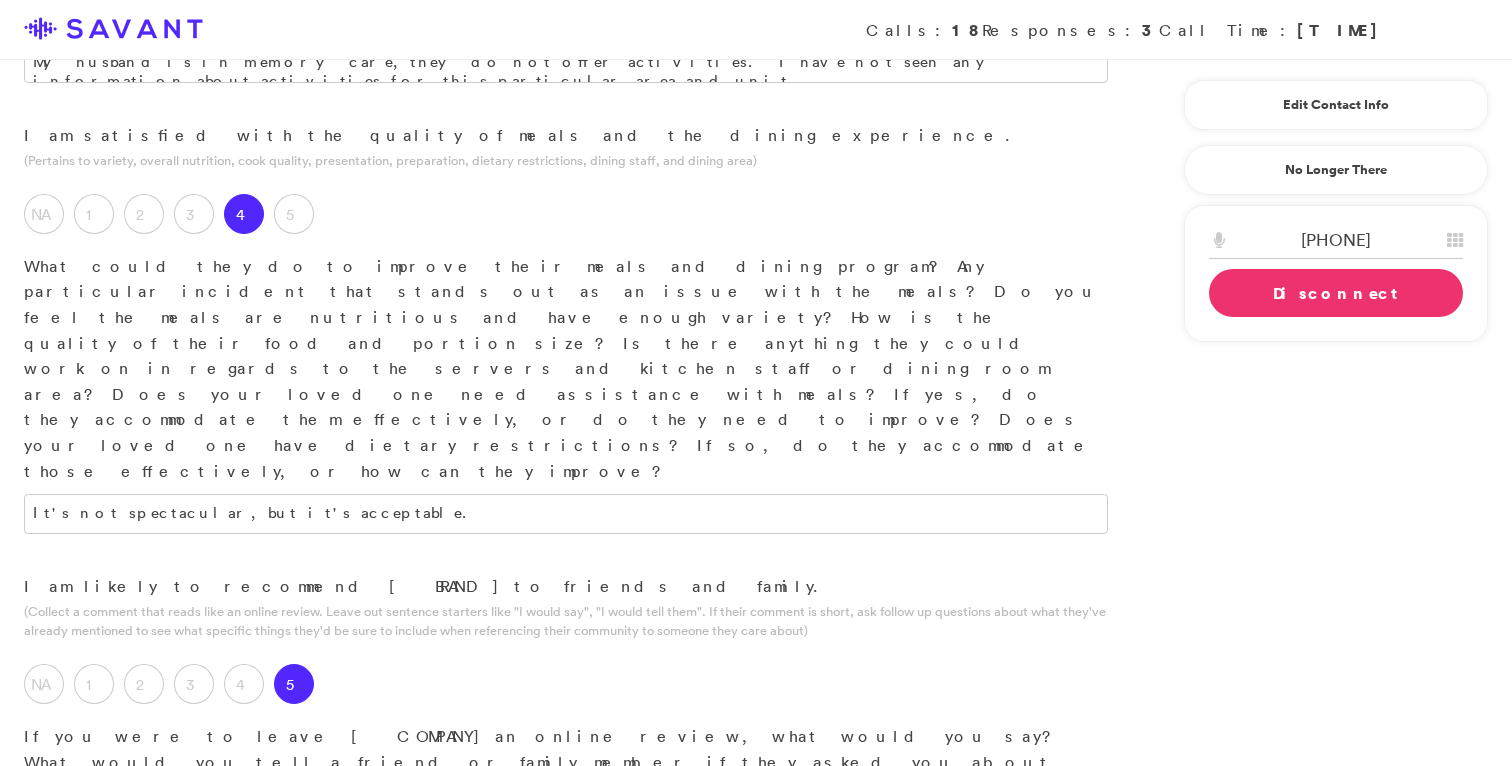 scroll, scrollTop: 1766, scrollLeft: 0, axis: vertical 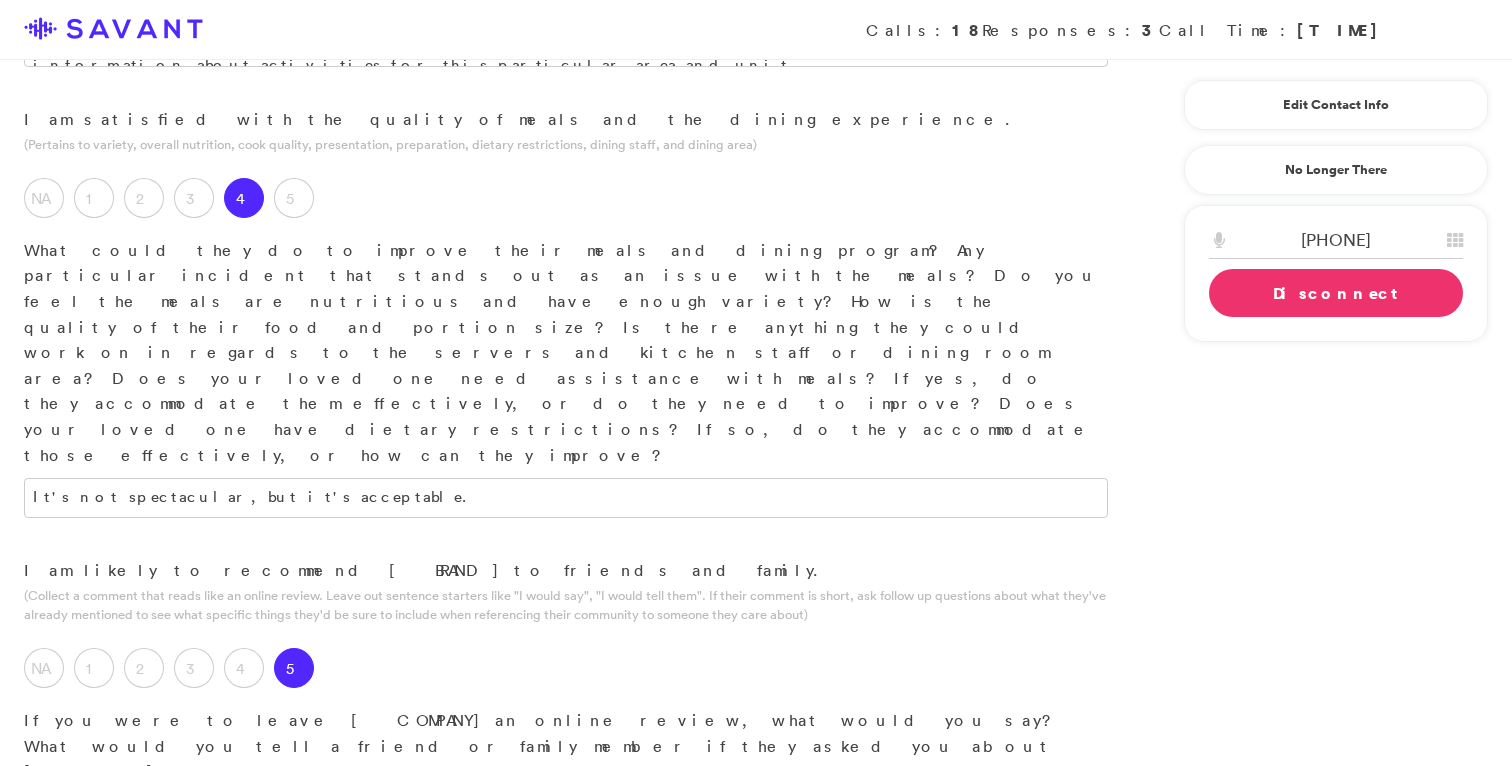 type on "It's a friendly, caring place, and the staff work hard." 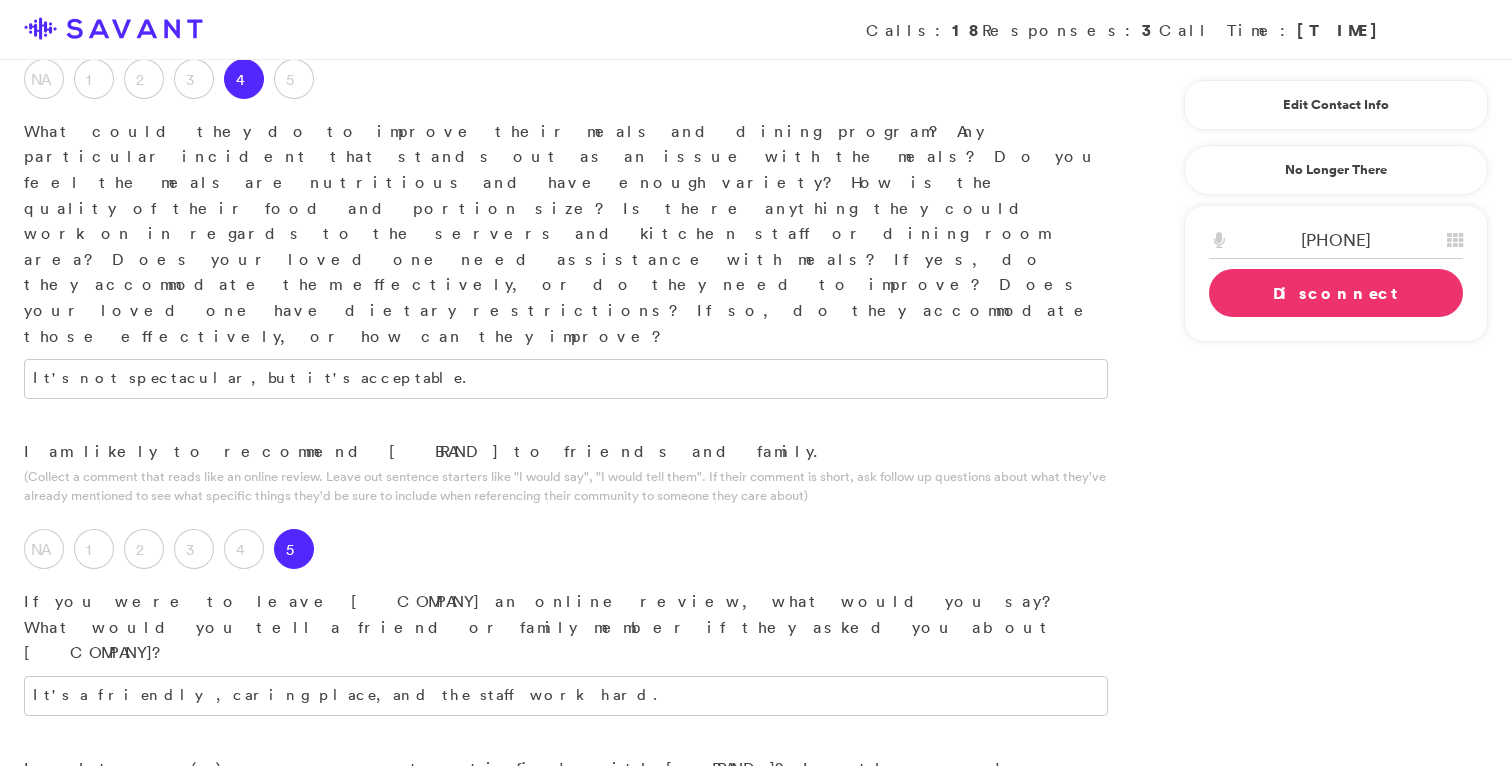 scroll, scrollTop: 1886, scrollLeft: 0, axis: vertical 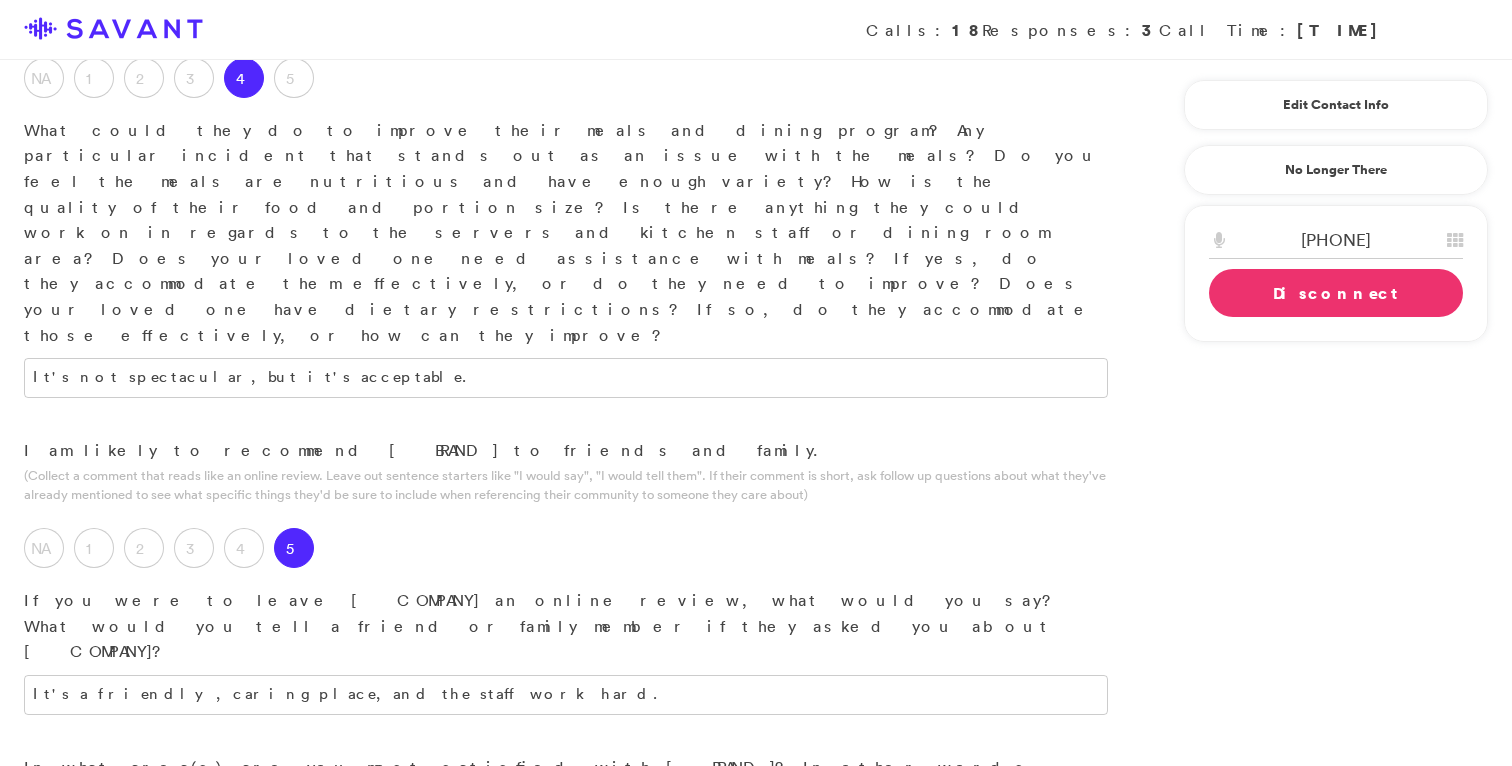drag, startPoint x: 517, startPoint y: 525, endPoint x: 38, endPoint y: 525, distance: 479 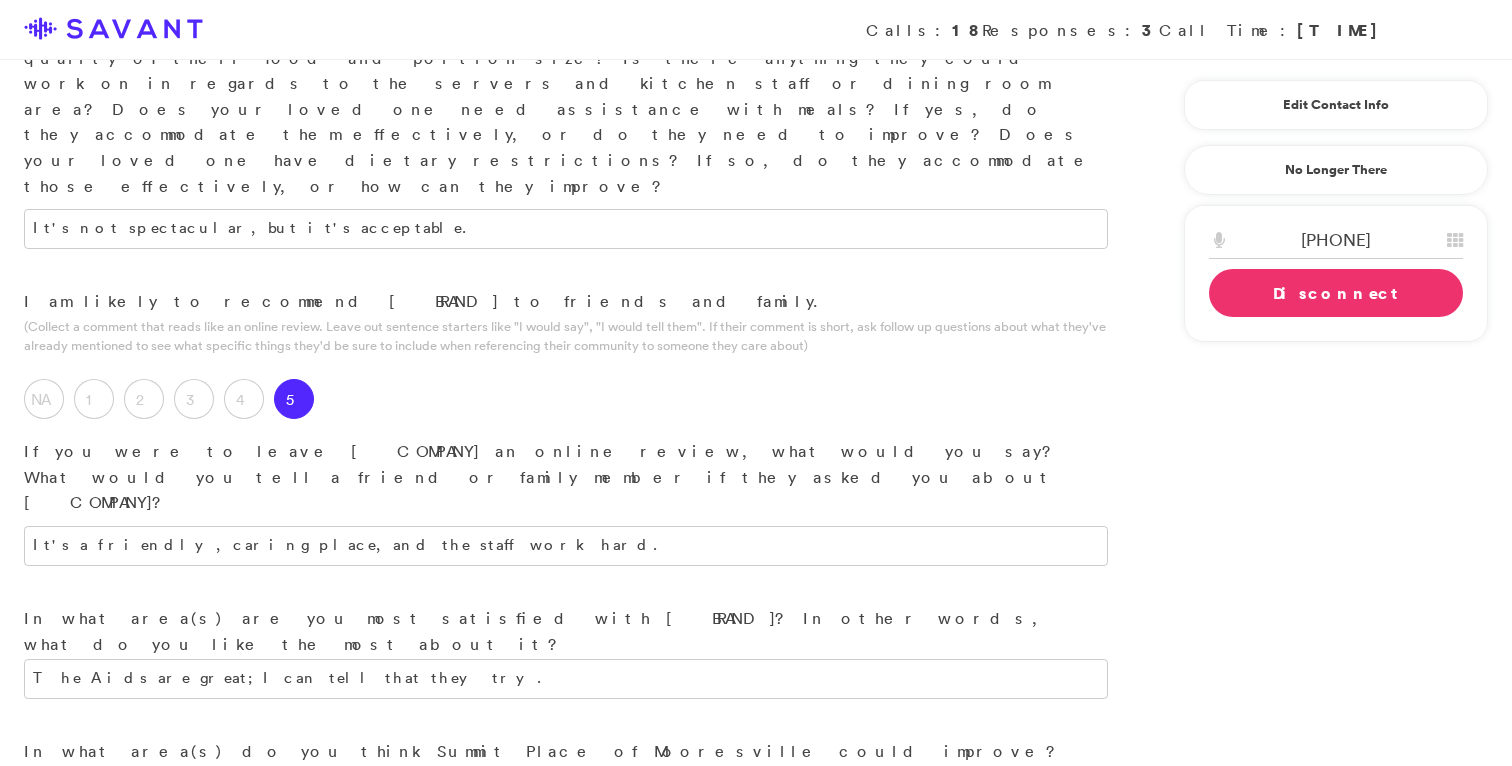 scroll, scrollTop: 2036, scrollLeft: 0, axis: vertical 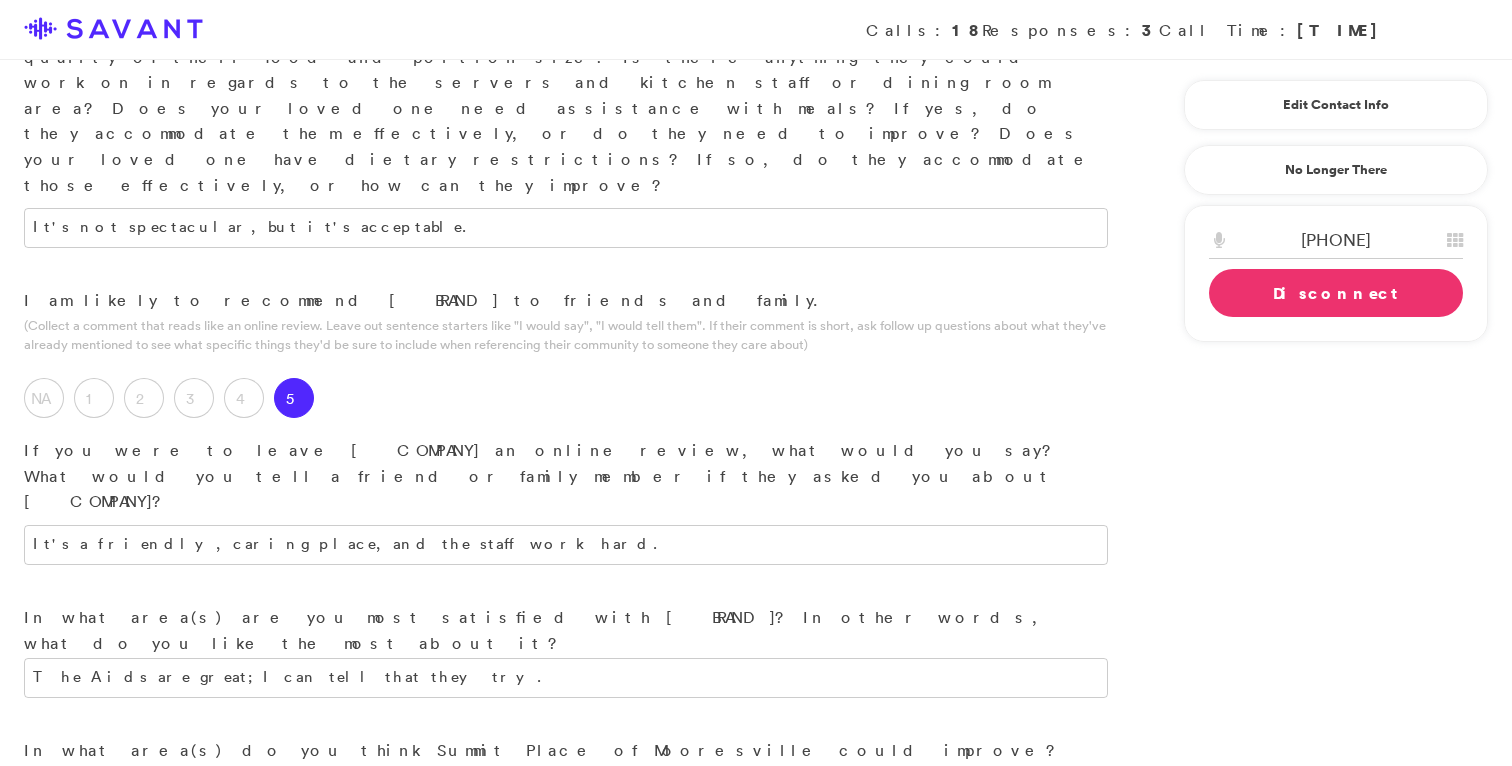 type on "I would appreciate it if they had more staff. I want them to check on their residents more regularly." 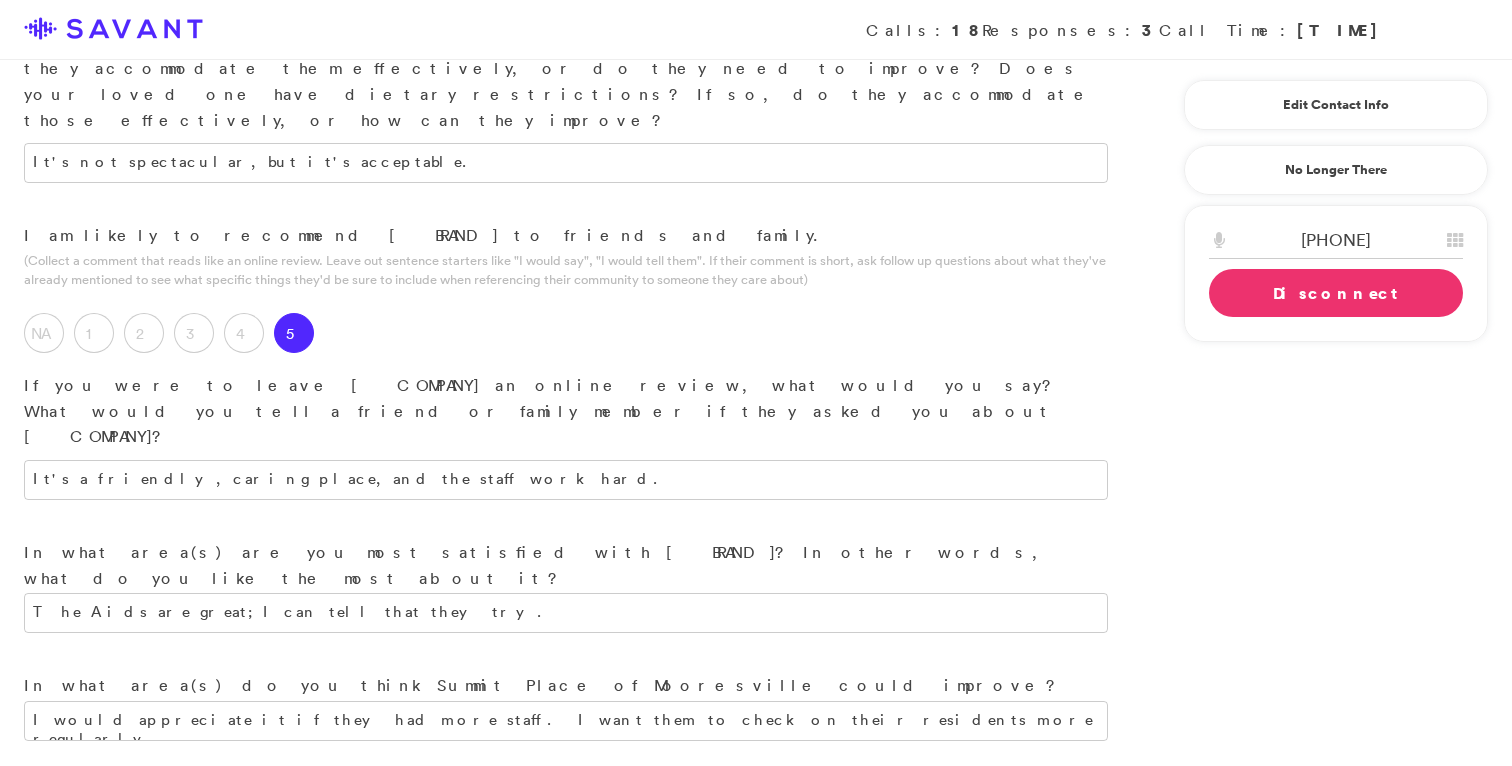 scroll, scrollTop: 2114, scrollLeft: 0, axis: vertical 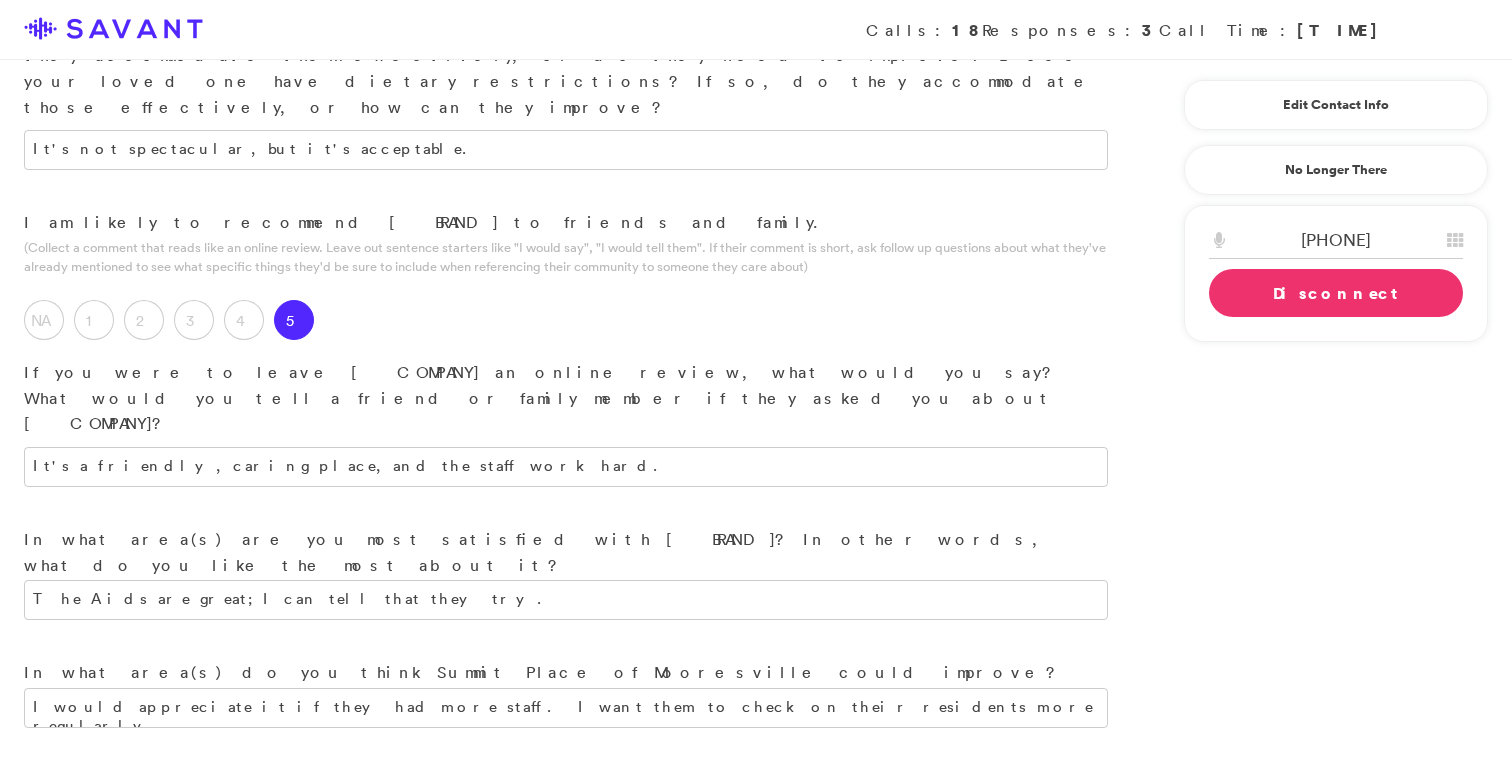 click on "Disconnect" at bounding box center (1336, 293) 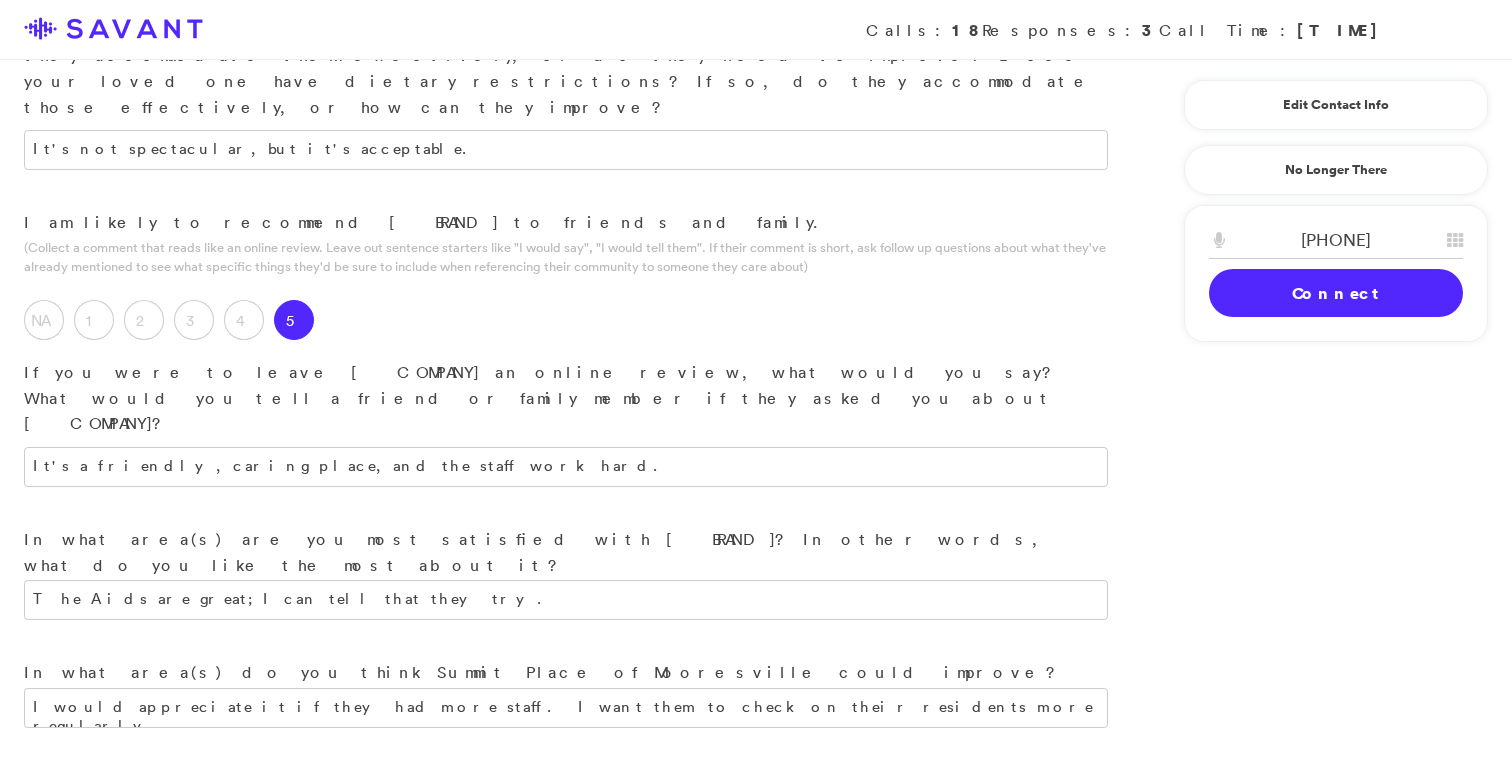 click on "Submit & Next" at bounding box center (150, 1174) 